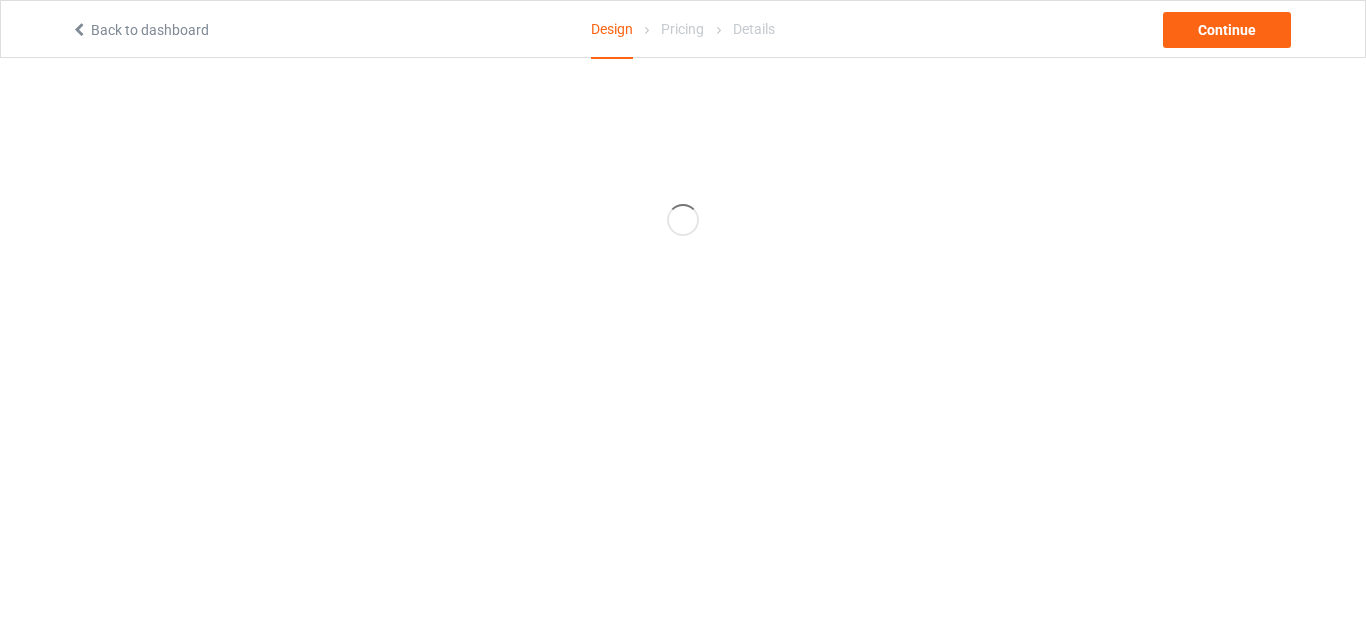 scroll, scrollTop: 0, scrollLeft: 0, axis: both 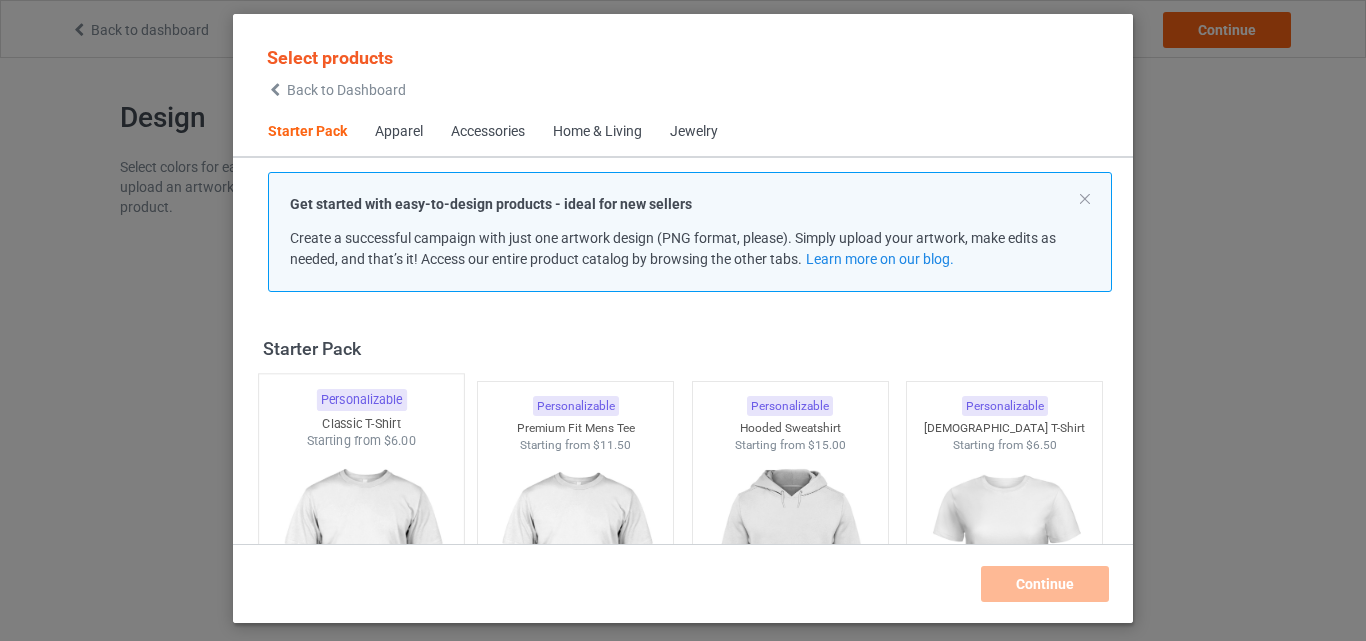 click at bounding box center [361, 567] 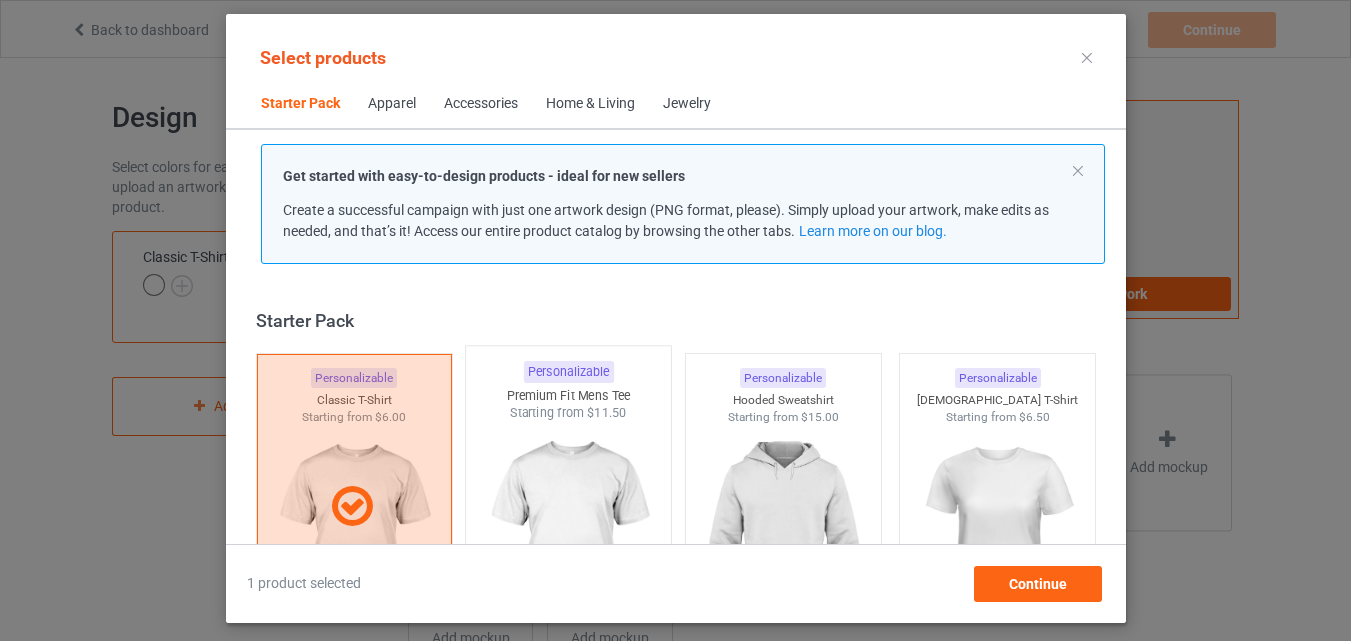 click at bounding box center (568, 539) 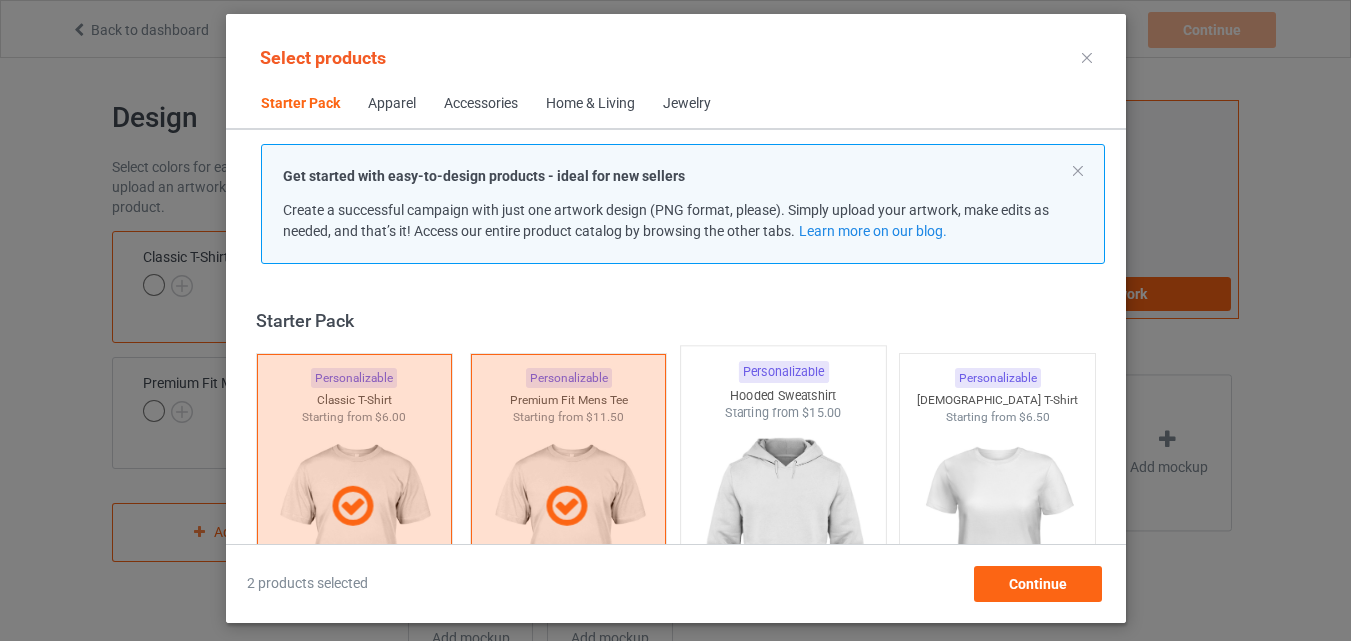 click at bounding box center [783, 539] 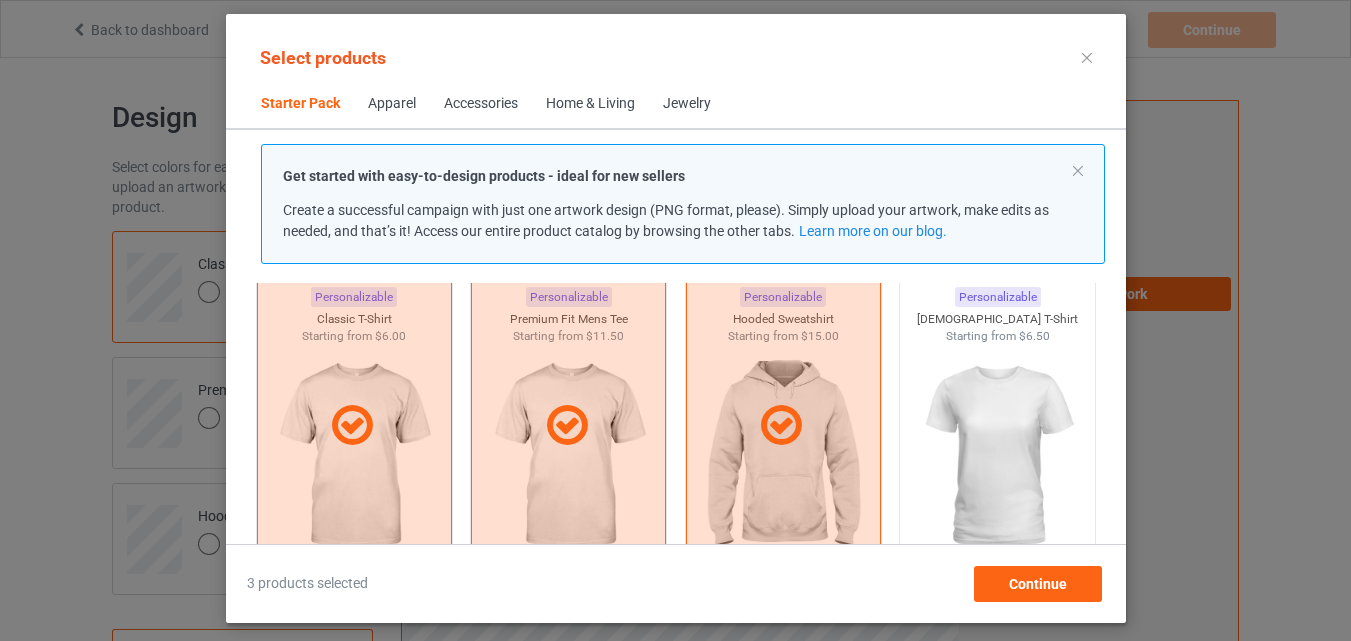 scroll, scrollTop: 120, scrollLeft: 0, axis: vertical 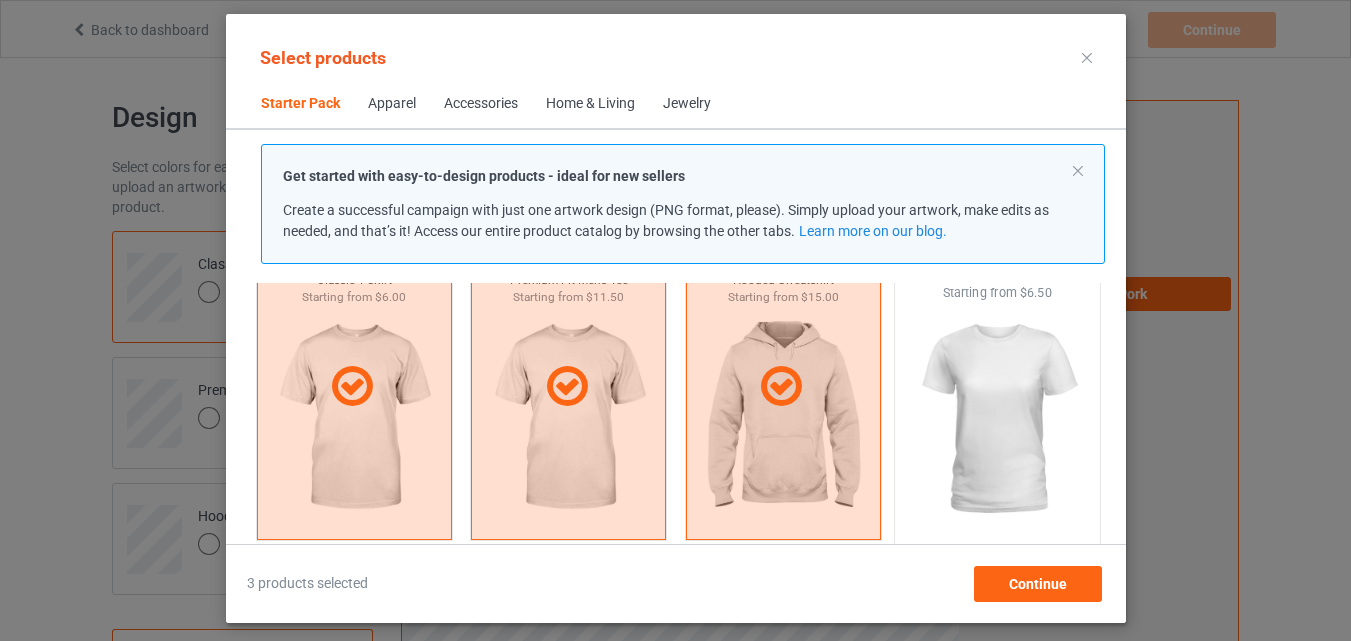 click at bounding box center [997, 419] 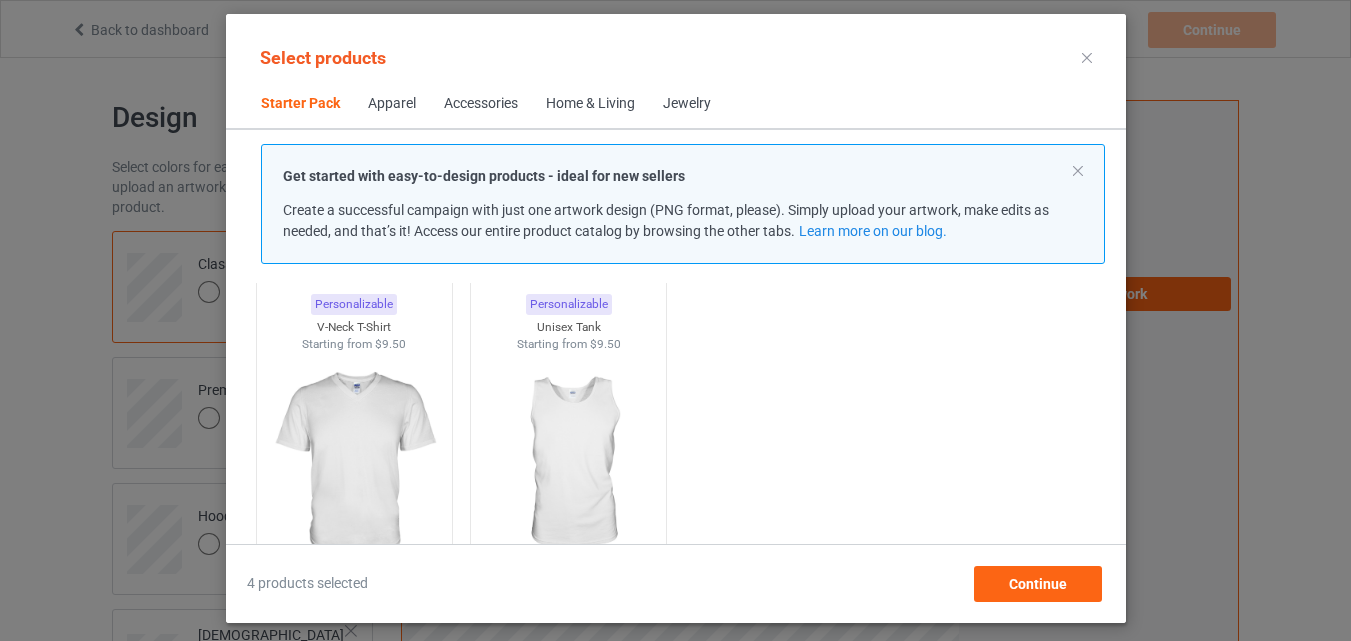 scroll, scrollTop: 400, scrollLeft: 0, axis: vertical 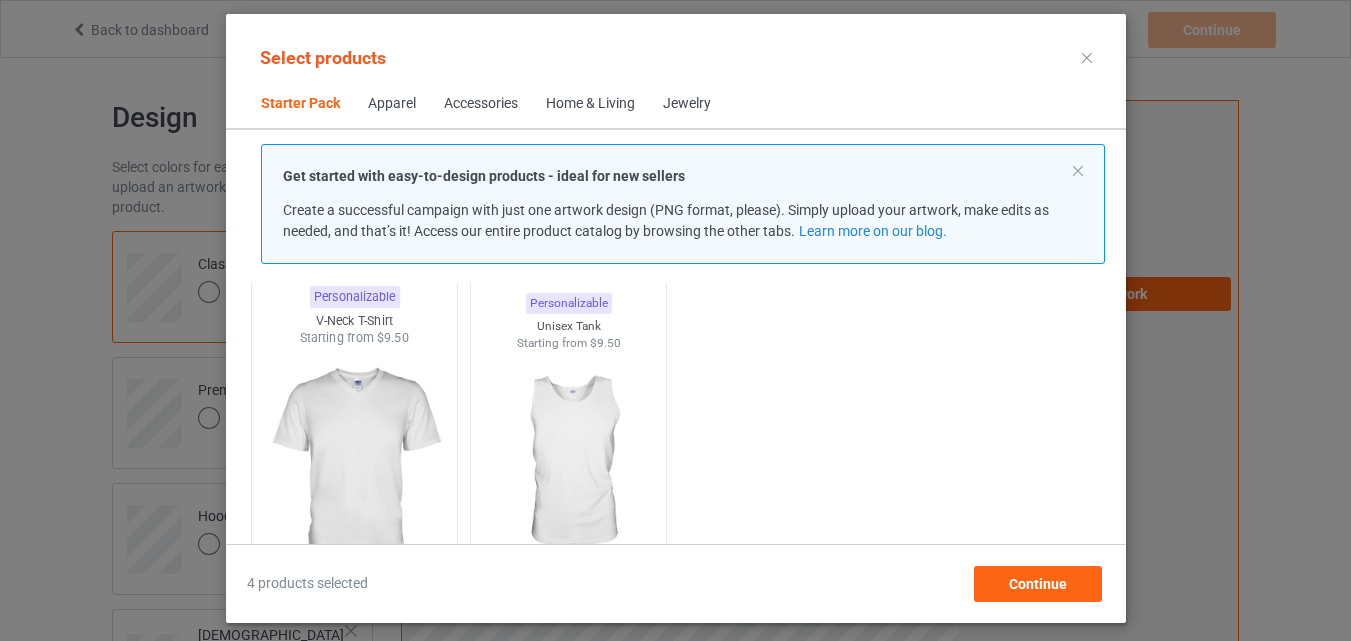 click at bounding box center [354, 464] 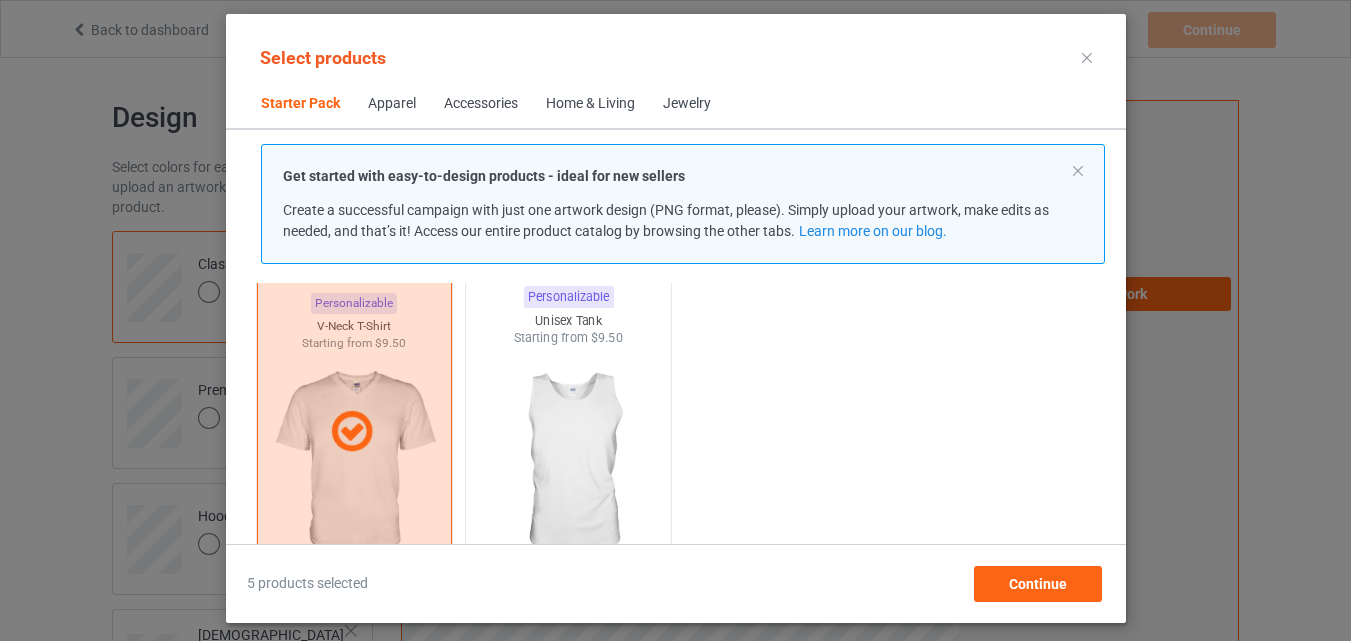 click at bounding box center (568, 464) 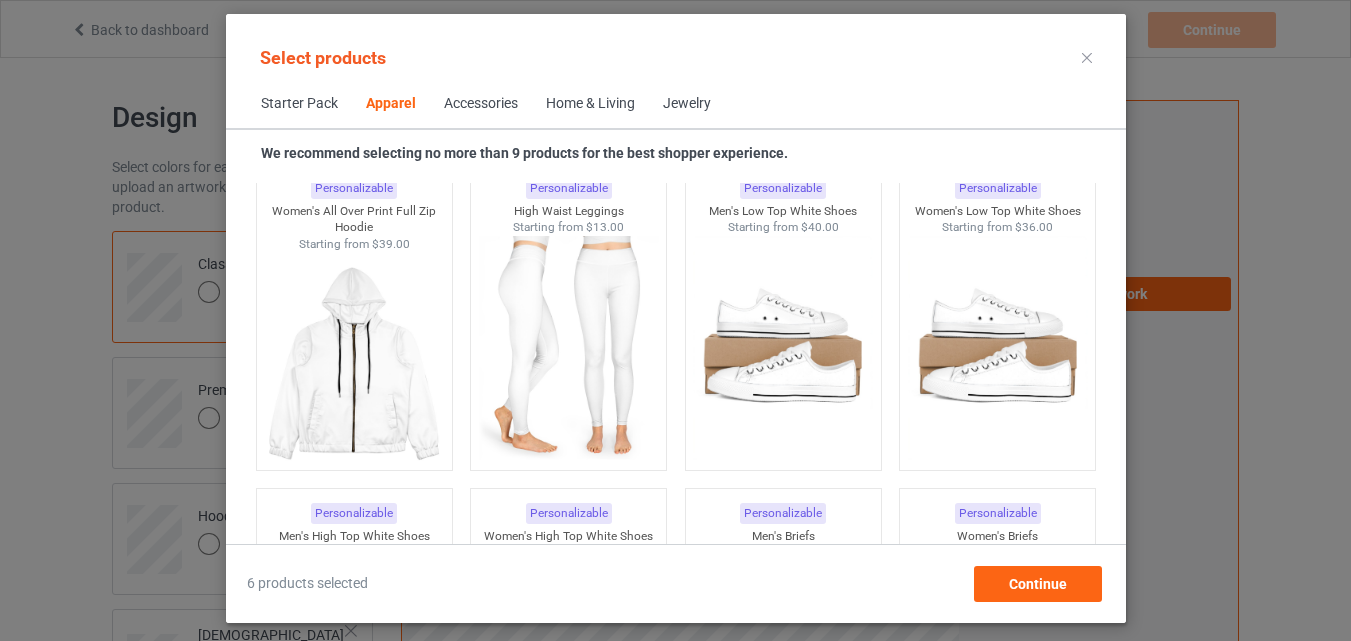 scroll, scrollTop: 2120, scrollLeft: 0, axis: vertical 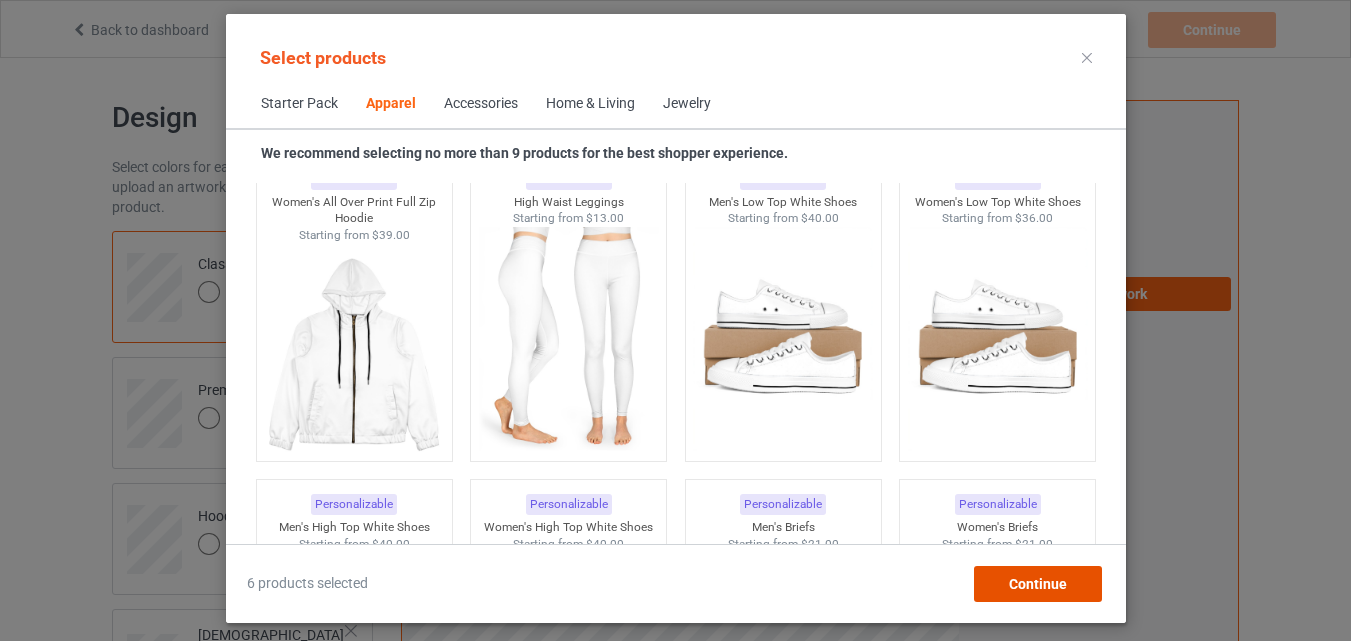 click on "Continue" at bounding box center [1037, 584] 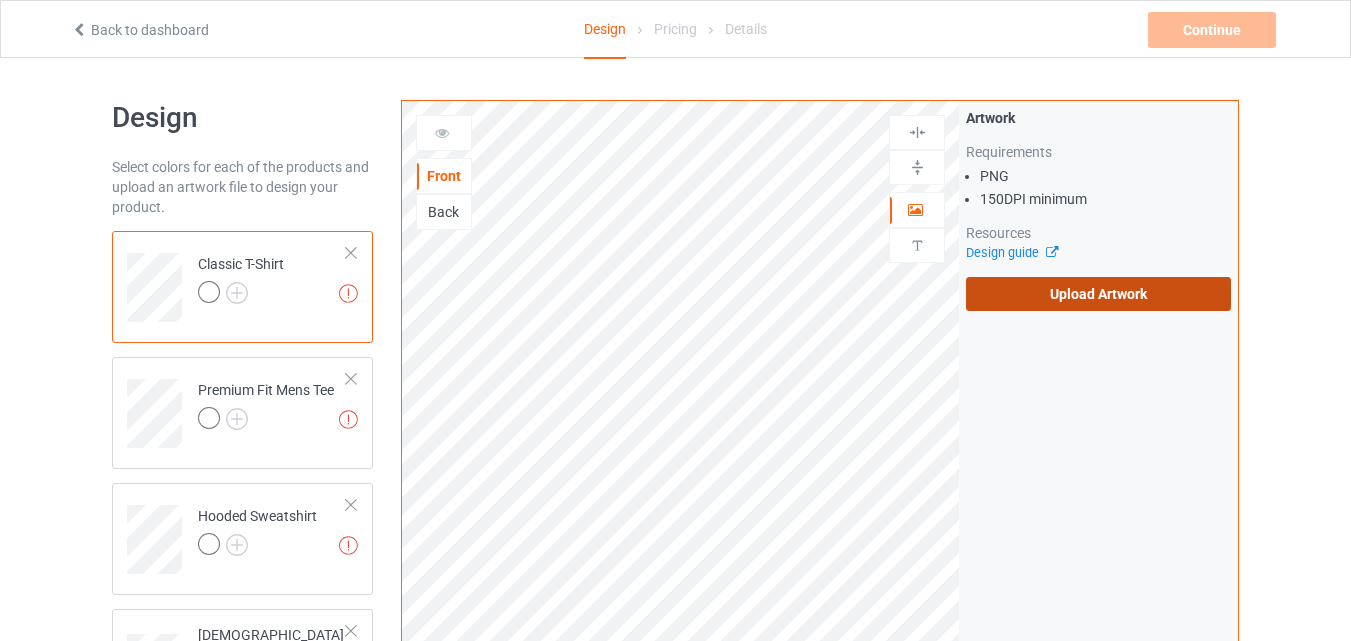 click on "Upload Artwork" at bounding box center [1098, 294] 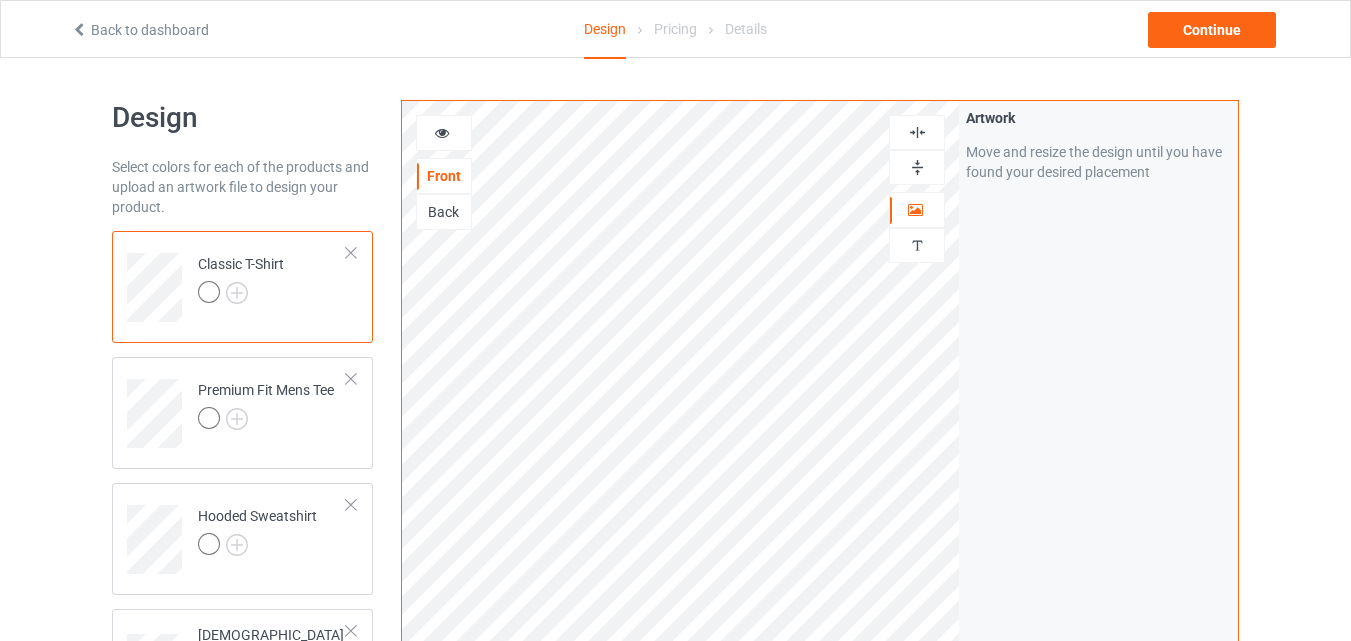 click at bounding box center [442, 130] 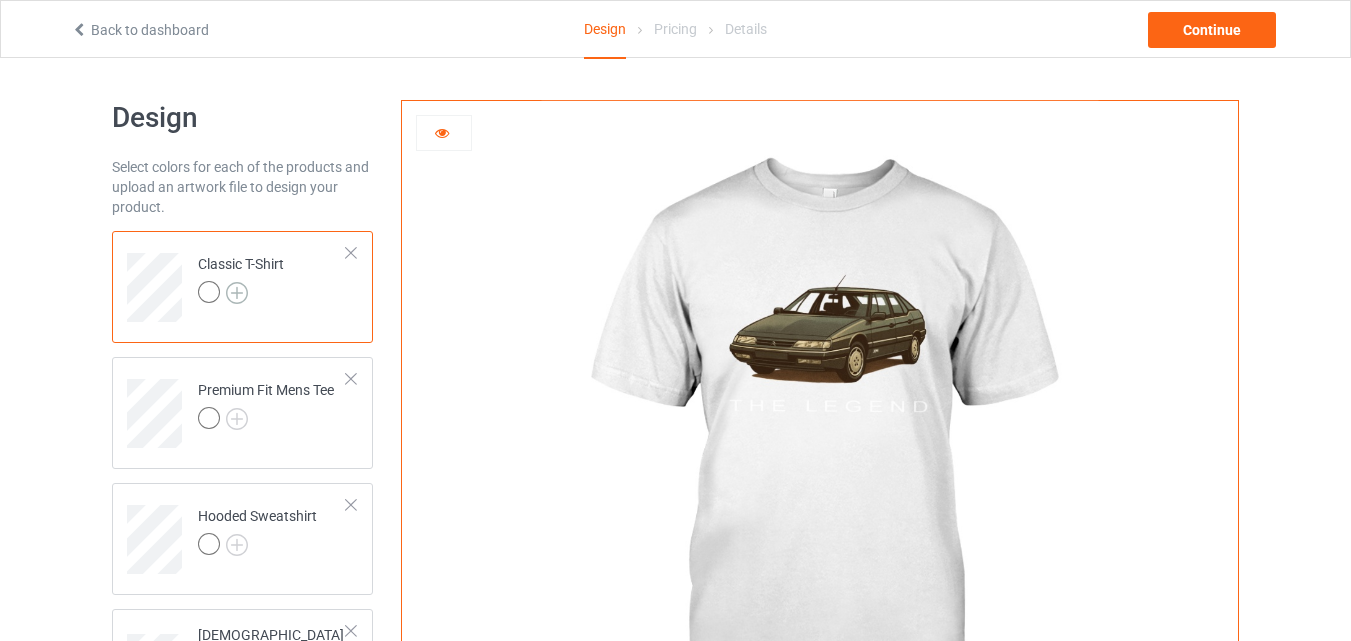 click at bounding box center (237, 293) 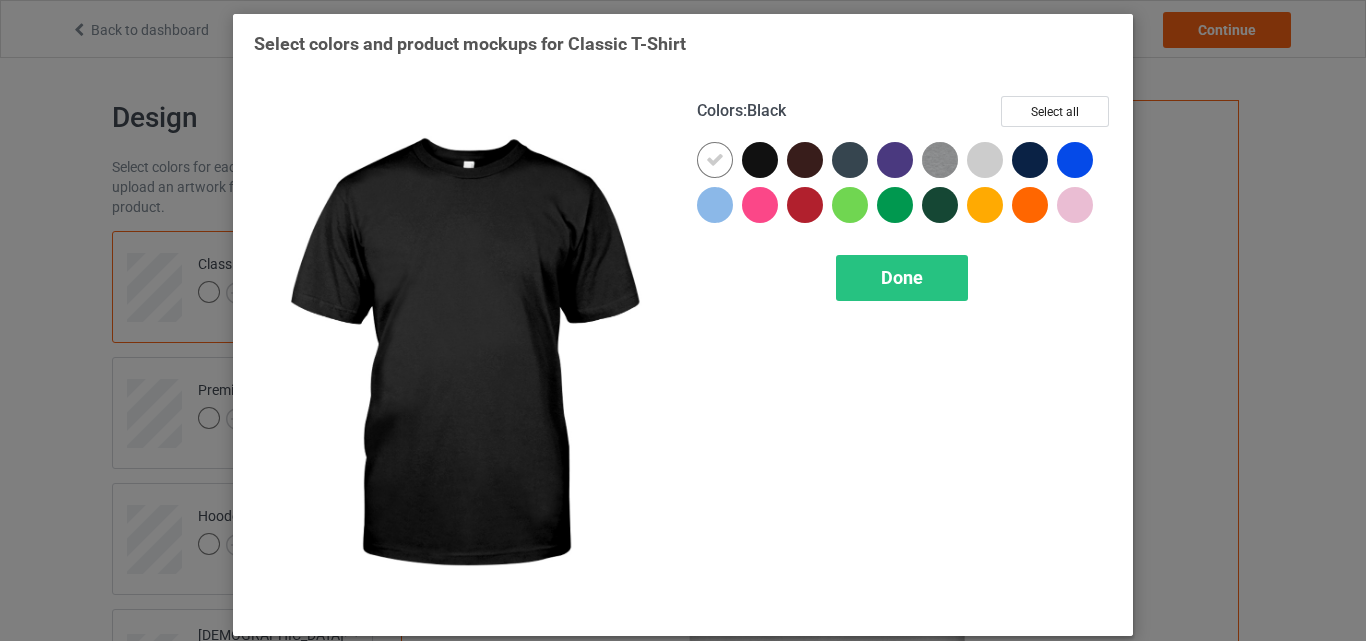 click at bounding box center (760, 160) 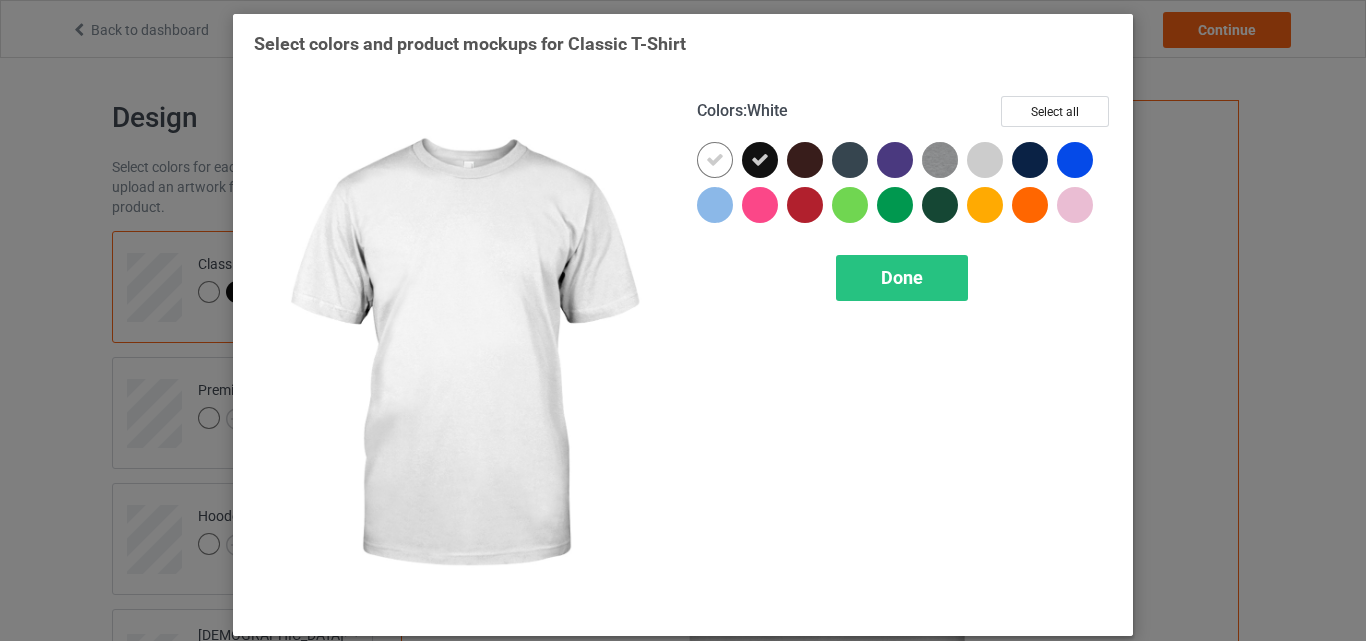 click at bounding box center (715, 160) 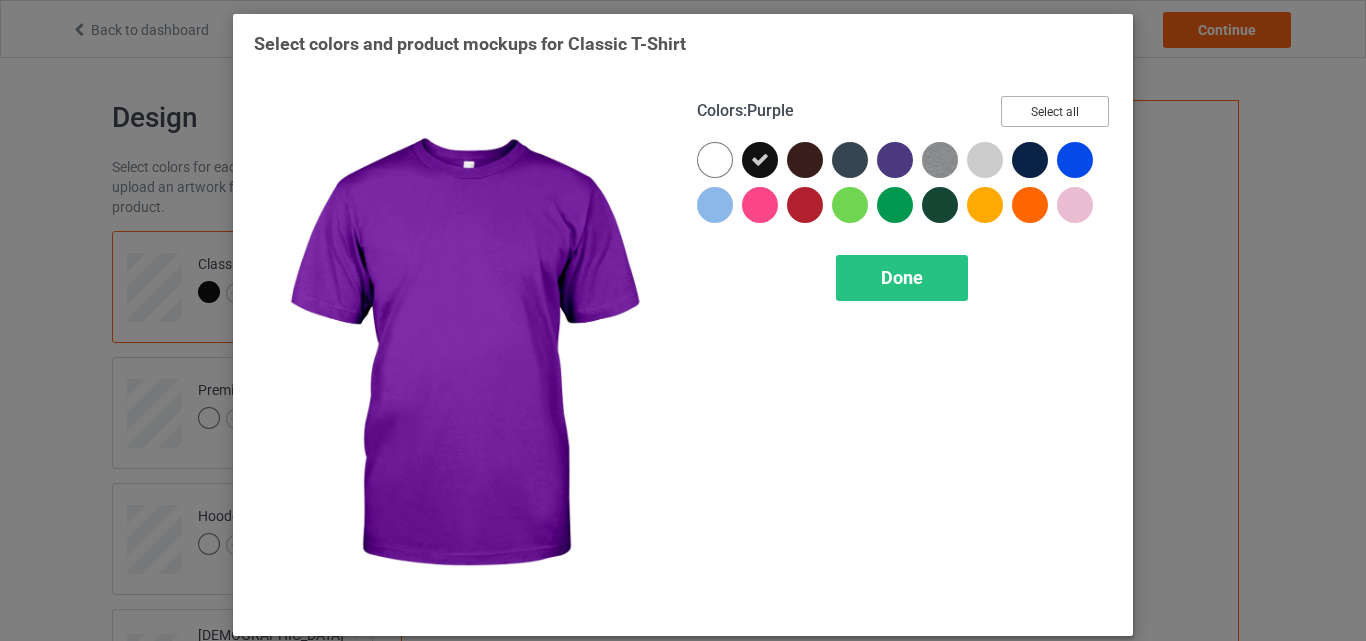 click on "Select all" at bounding box center (1055, 111) 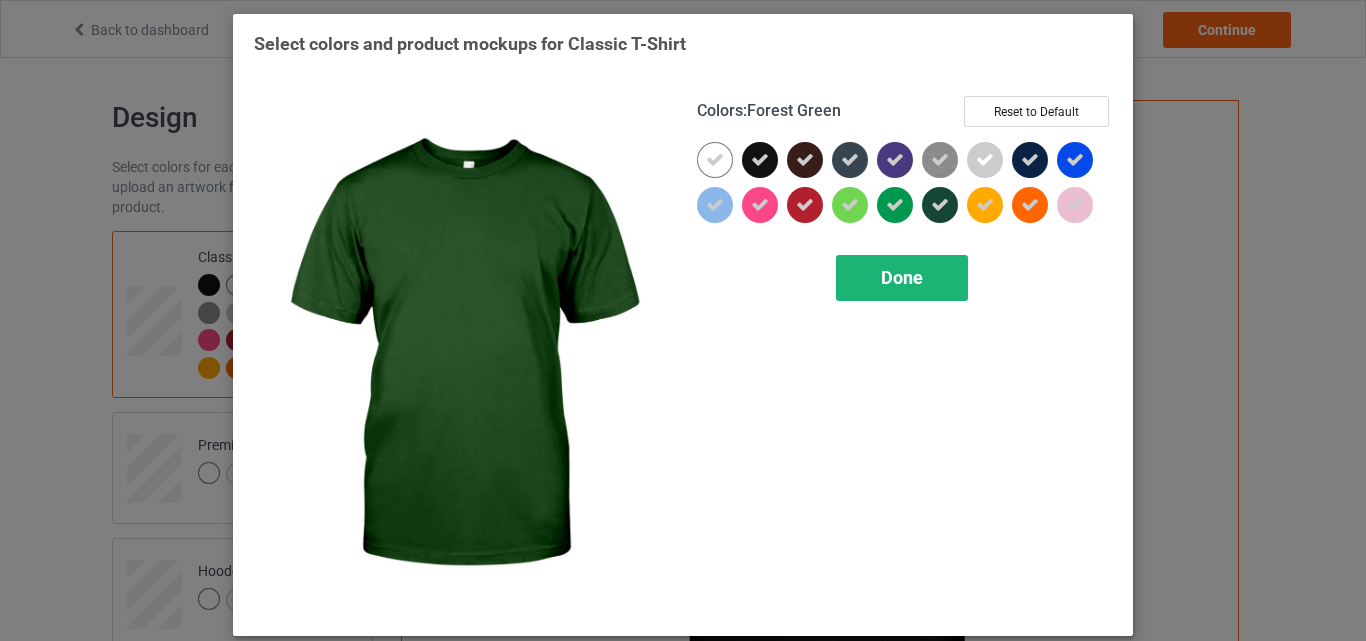 click on "Done" at bounding box center (902, 277) 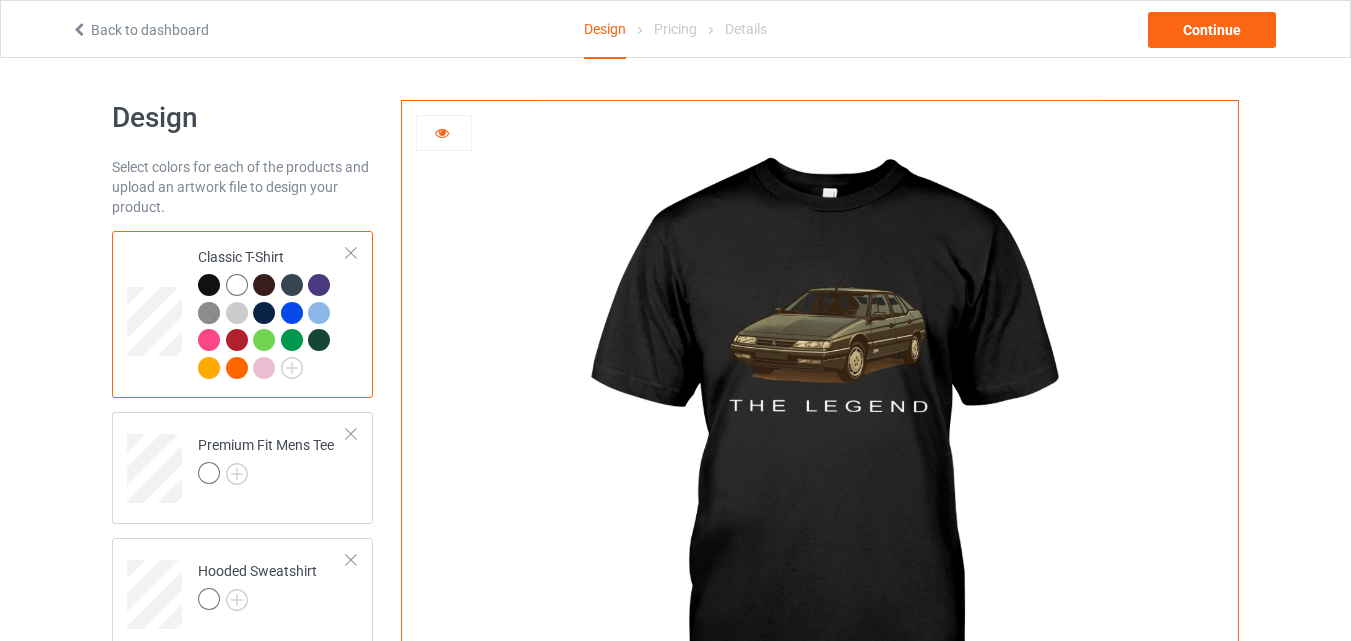 click at bounding box center (264, 313) 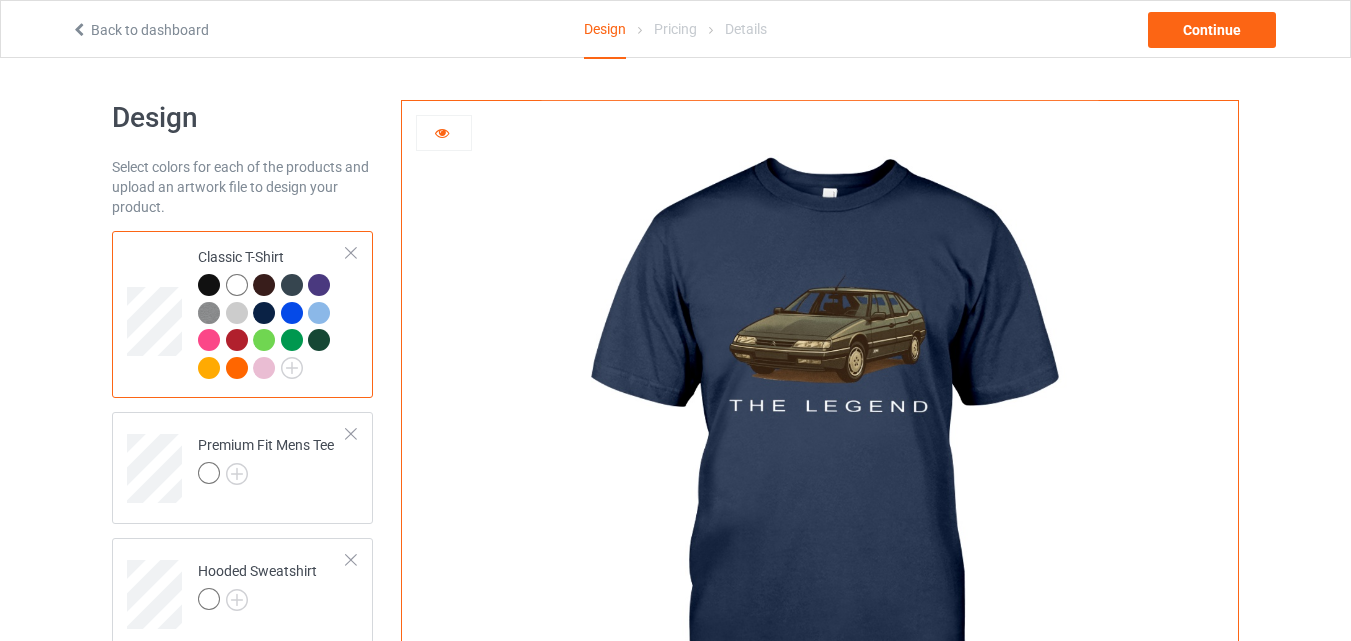 click at bounding box center (442, 130) 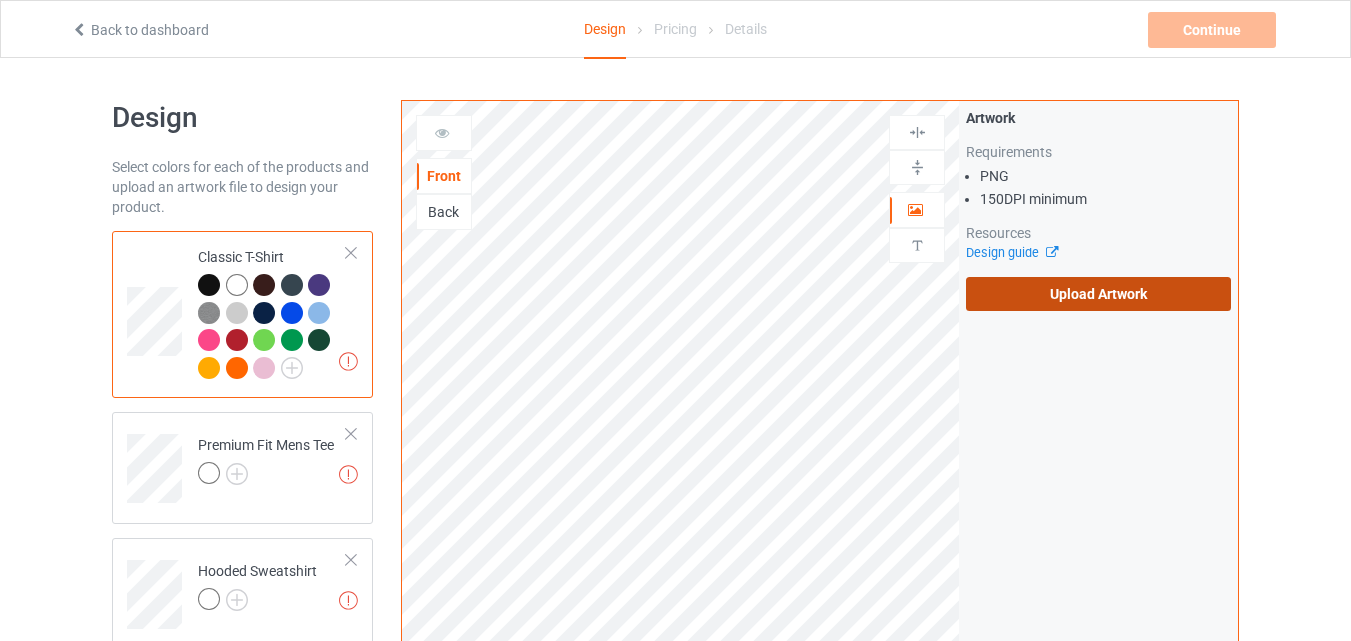 click on "Upload Artwork" at bounding box center (1098, 294) 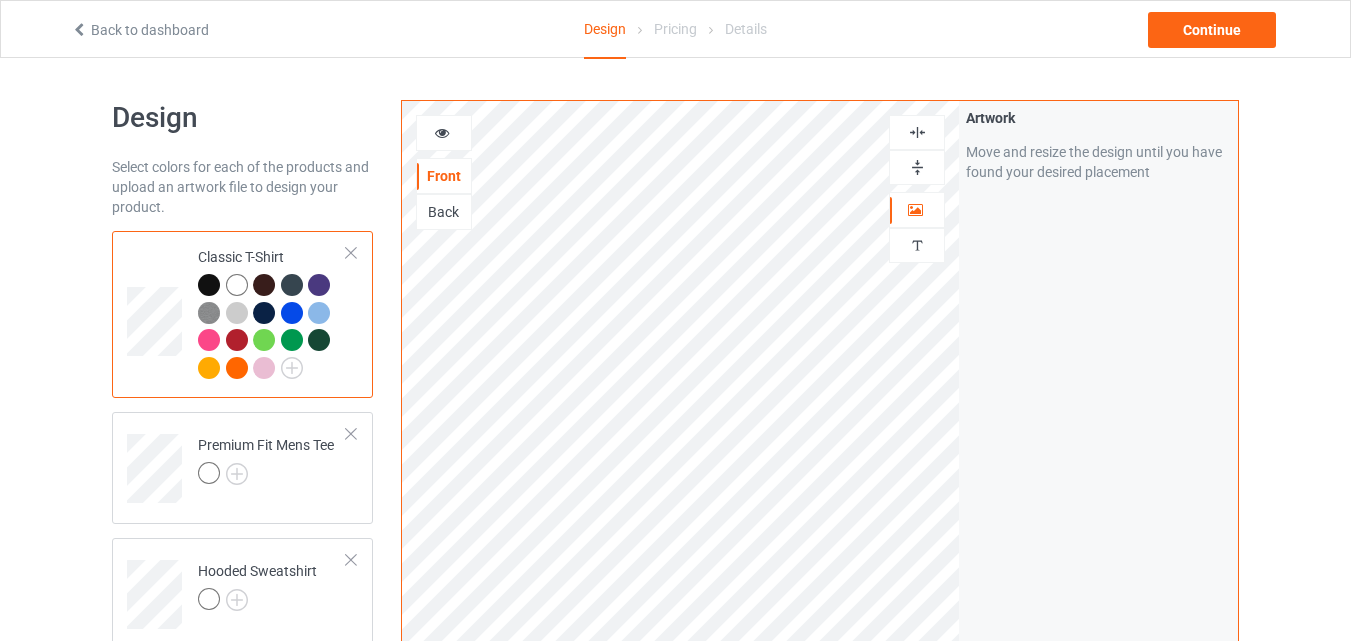 click at bounding box center (442, 130) 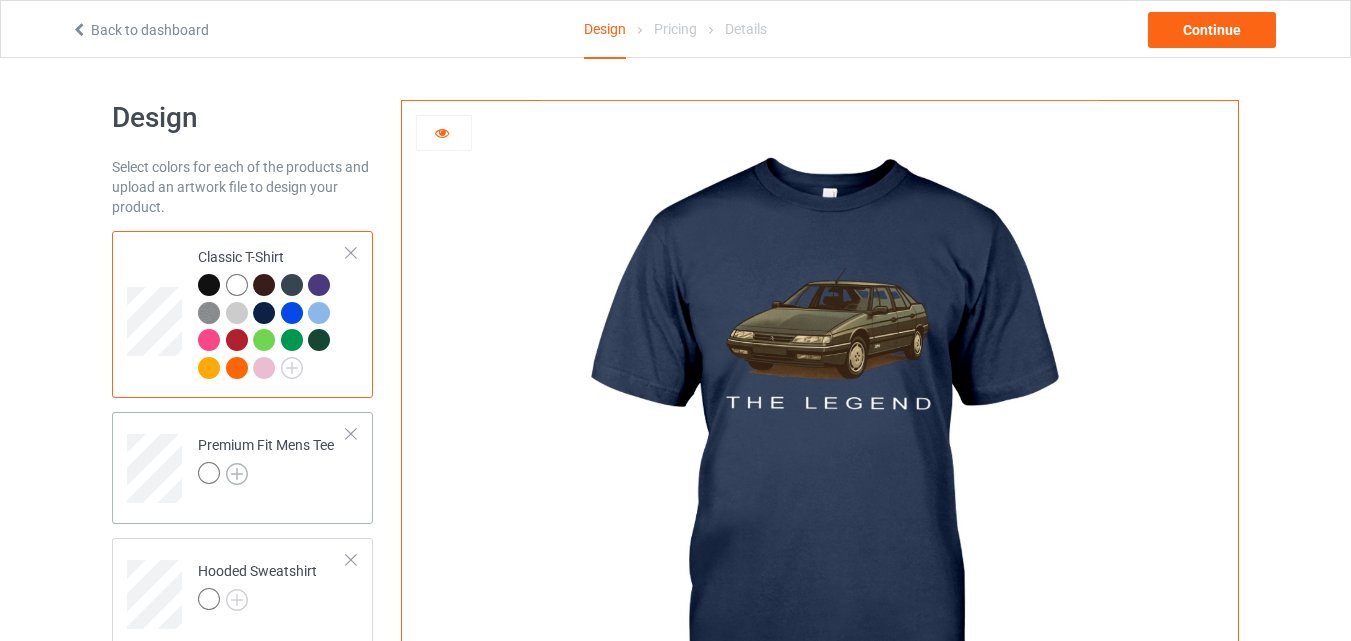 click at bounding box center (237, 474) 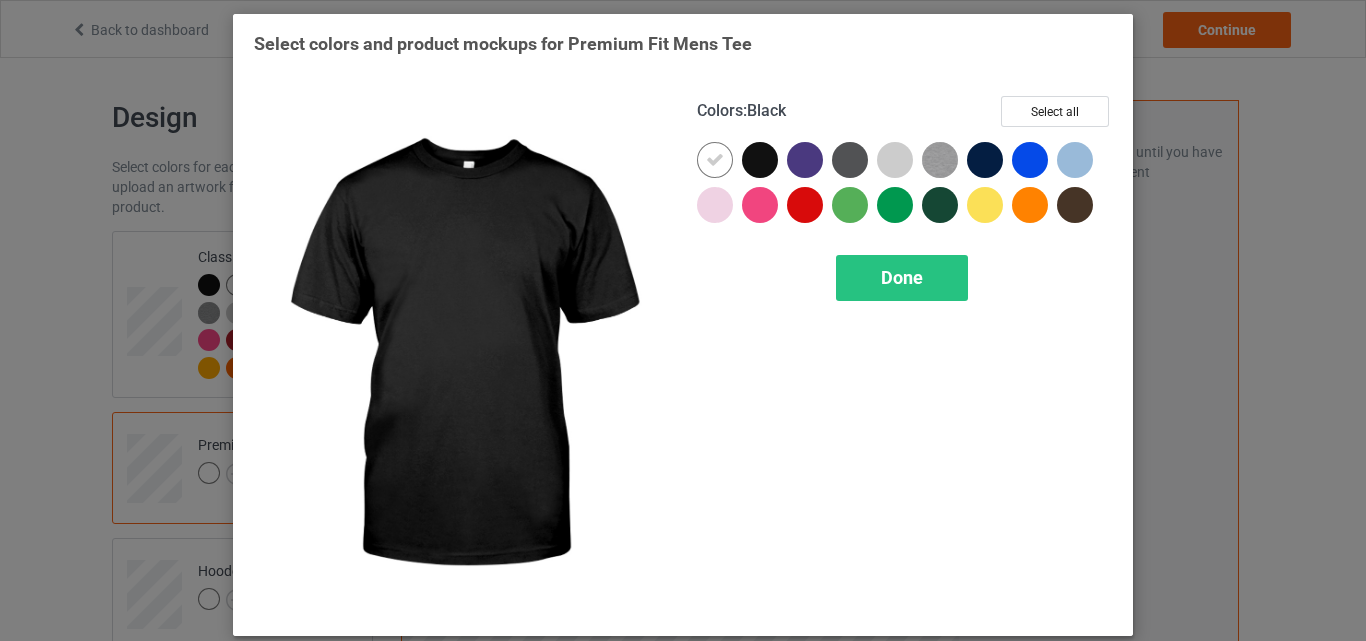 click at bounding box center (760, 160) 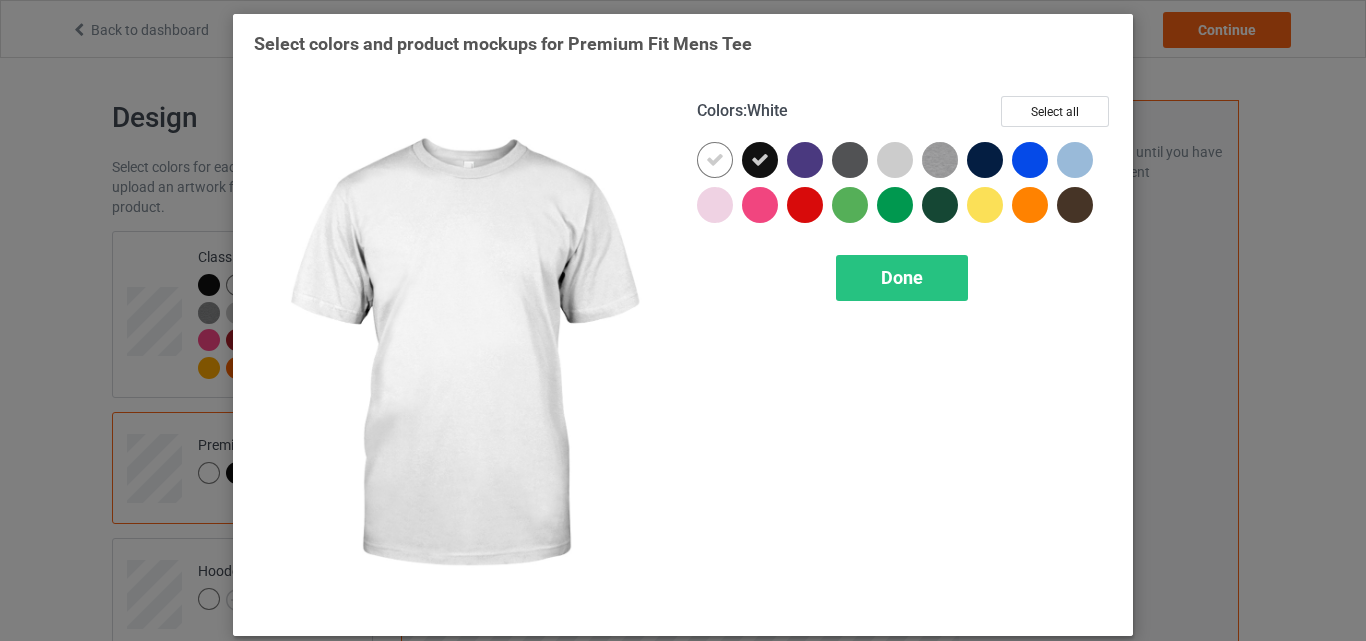 click at bounding box center (719, 164) 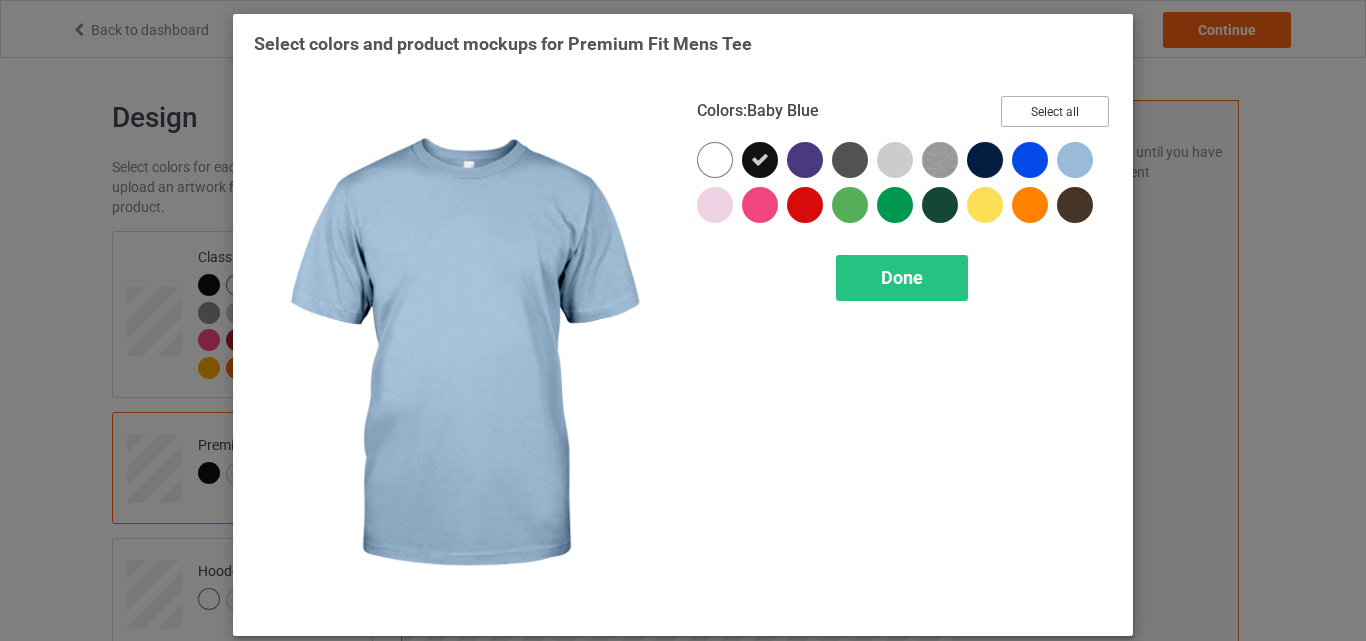 click on "Select all" at bounding box center (1055, 111) 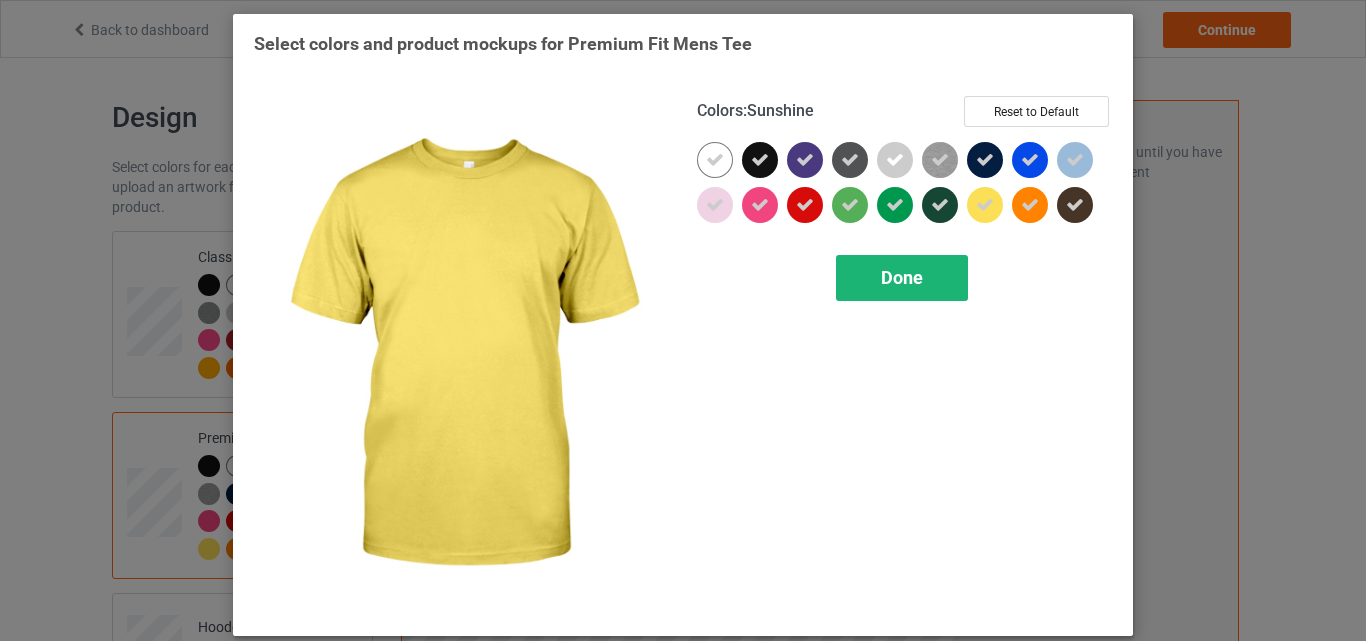 click on "Done" at bounding box center [902, 277] 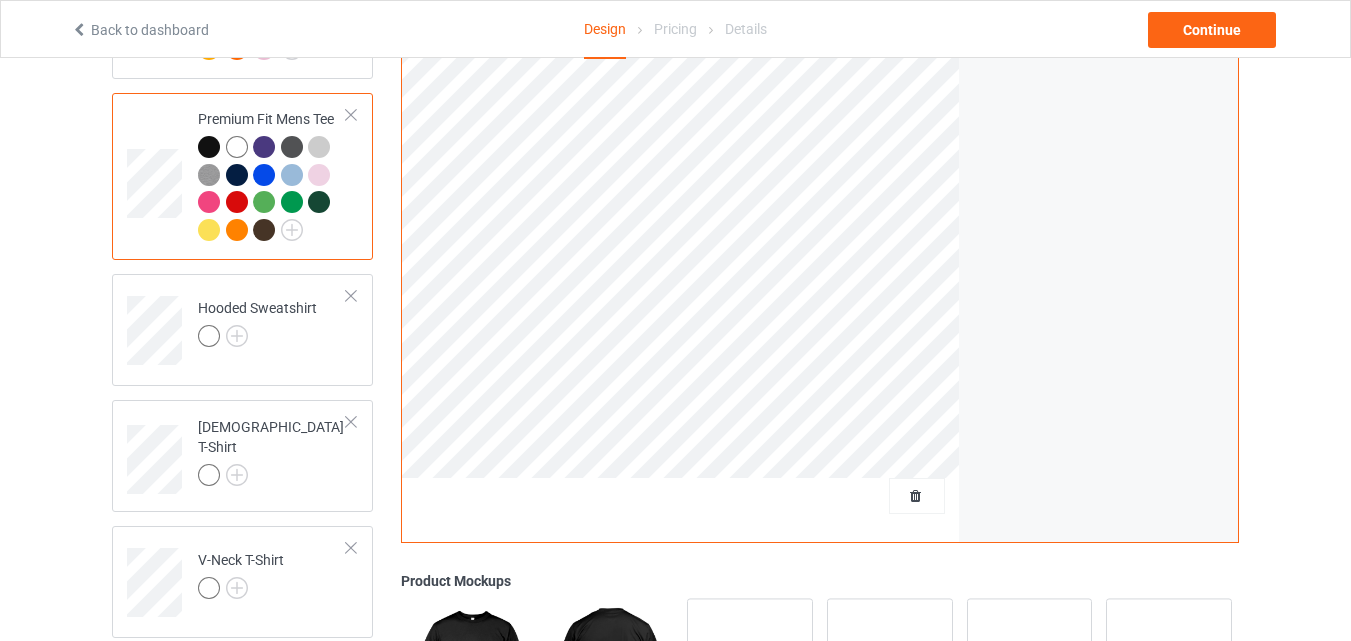 scroll, scrollTop: 332, scrollLeft: 0, axis: vertical 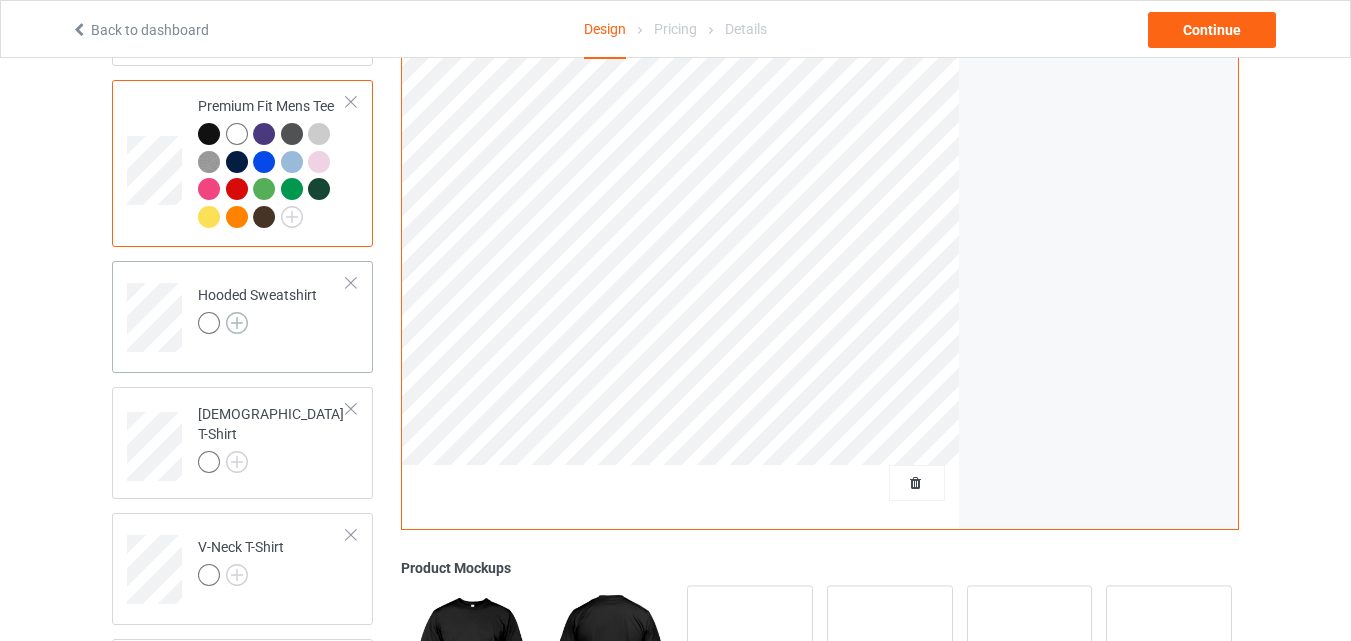 click at bounding box center (237, 323) 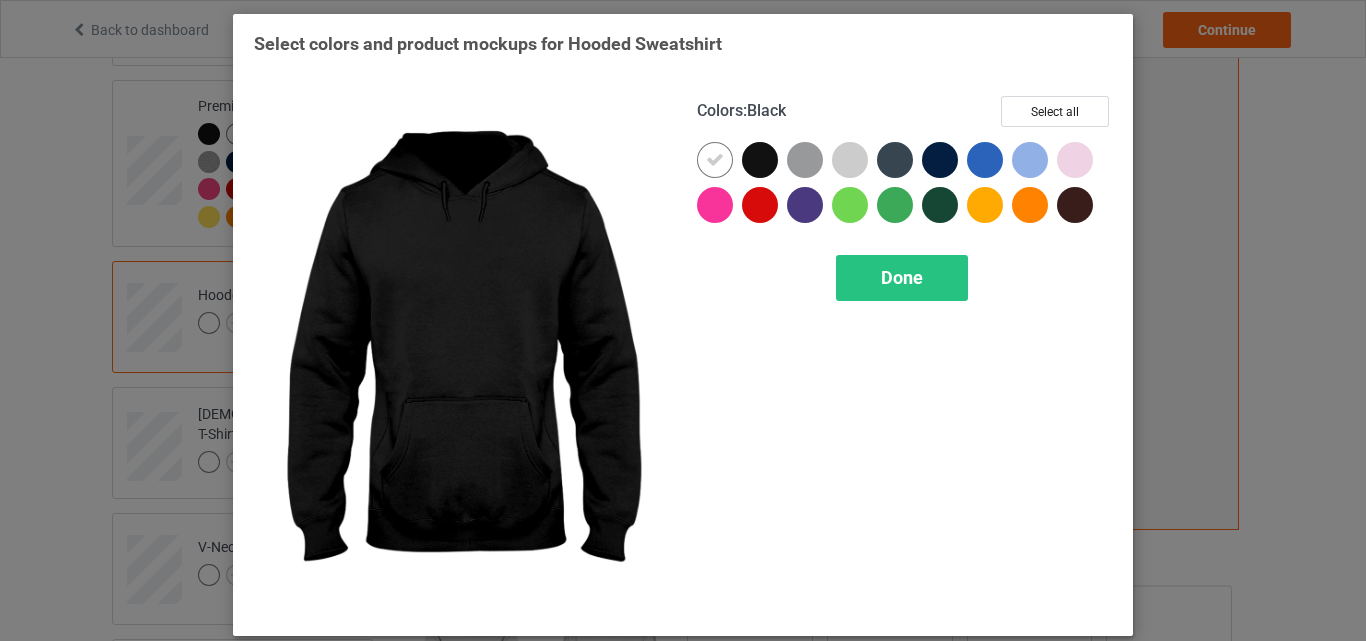 drag, startPoint x: 740, startPoint y: 155, endPoint x: 722, endPoint y: 155, distance: 18 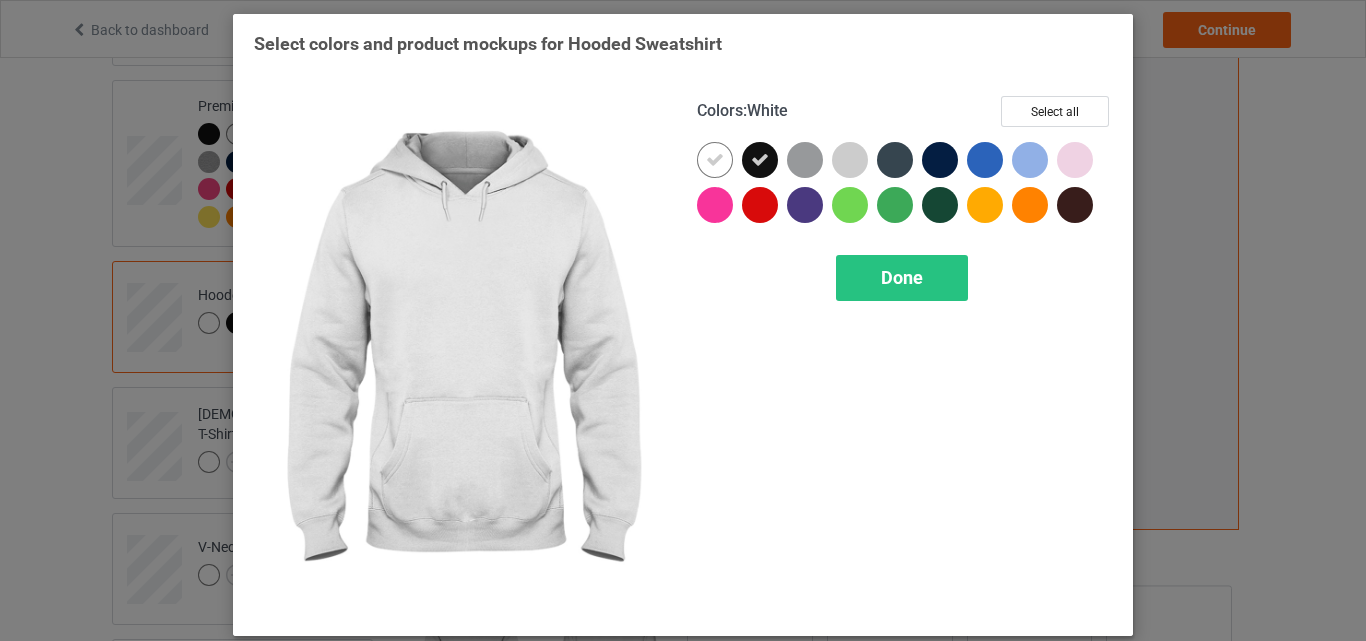 click at bounding box center [715, 160] 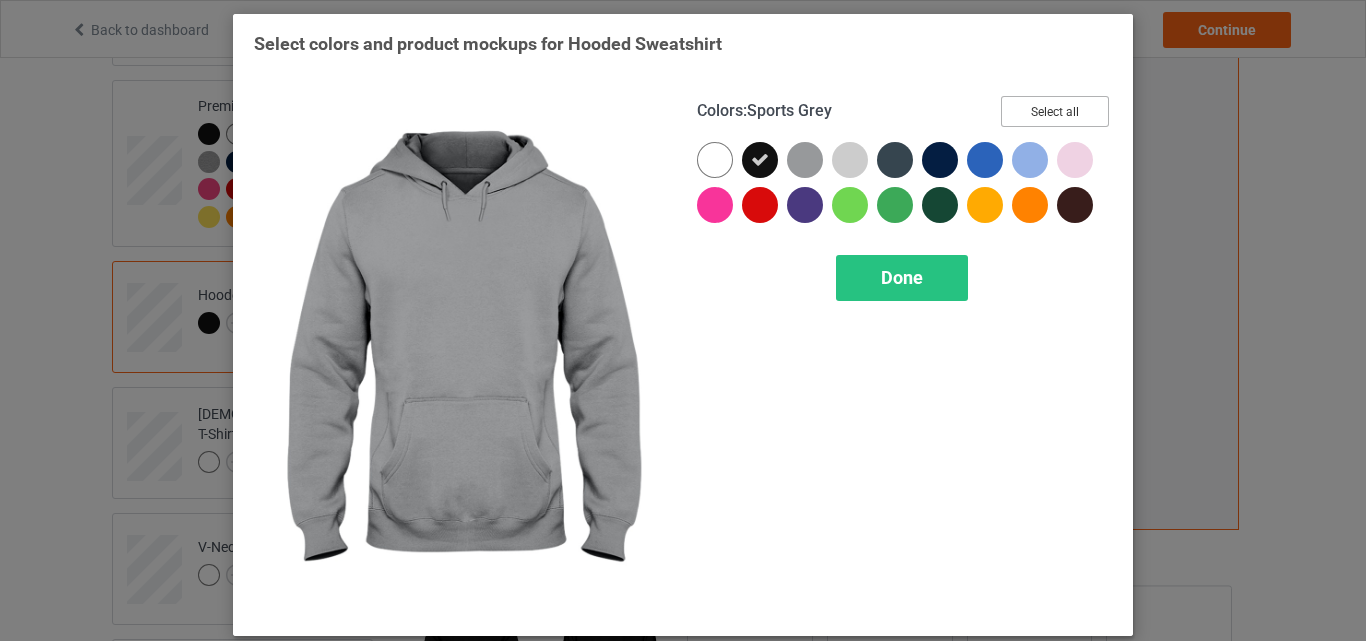 click on "Select all" at bounding box center [1055, 111] 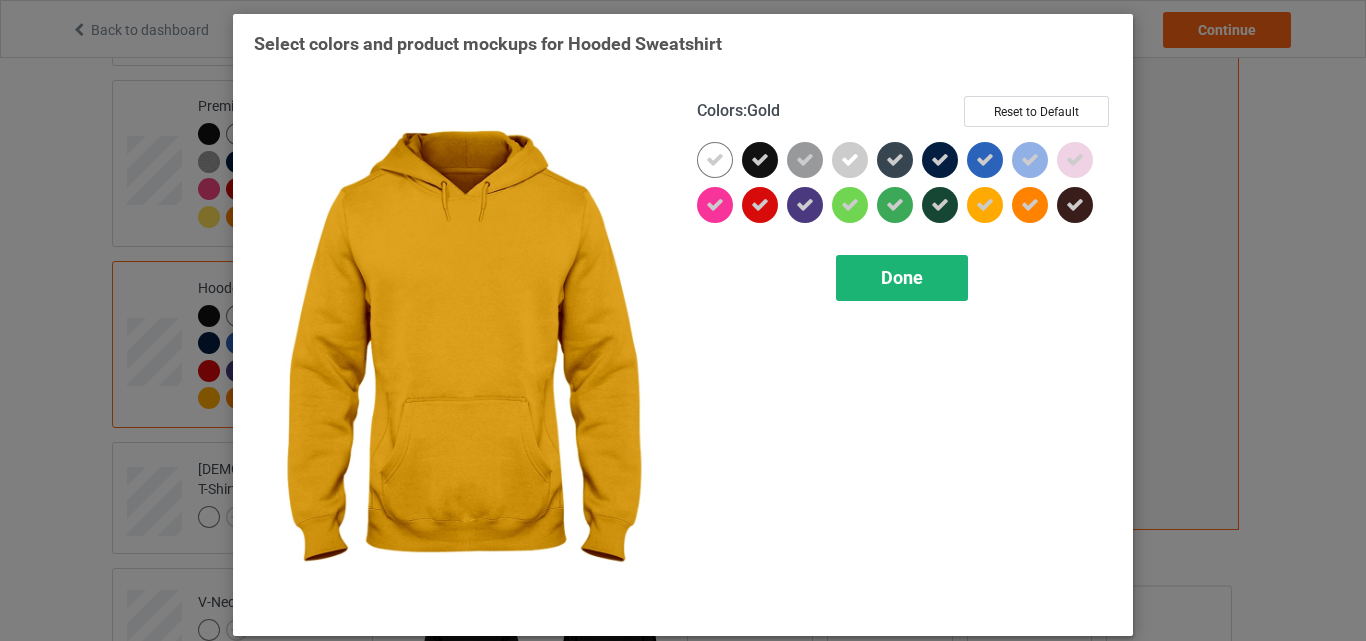 click on "Done" at bounding box center [902, 278] 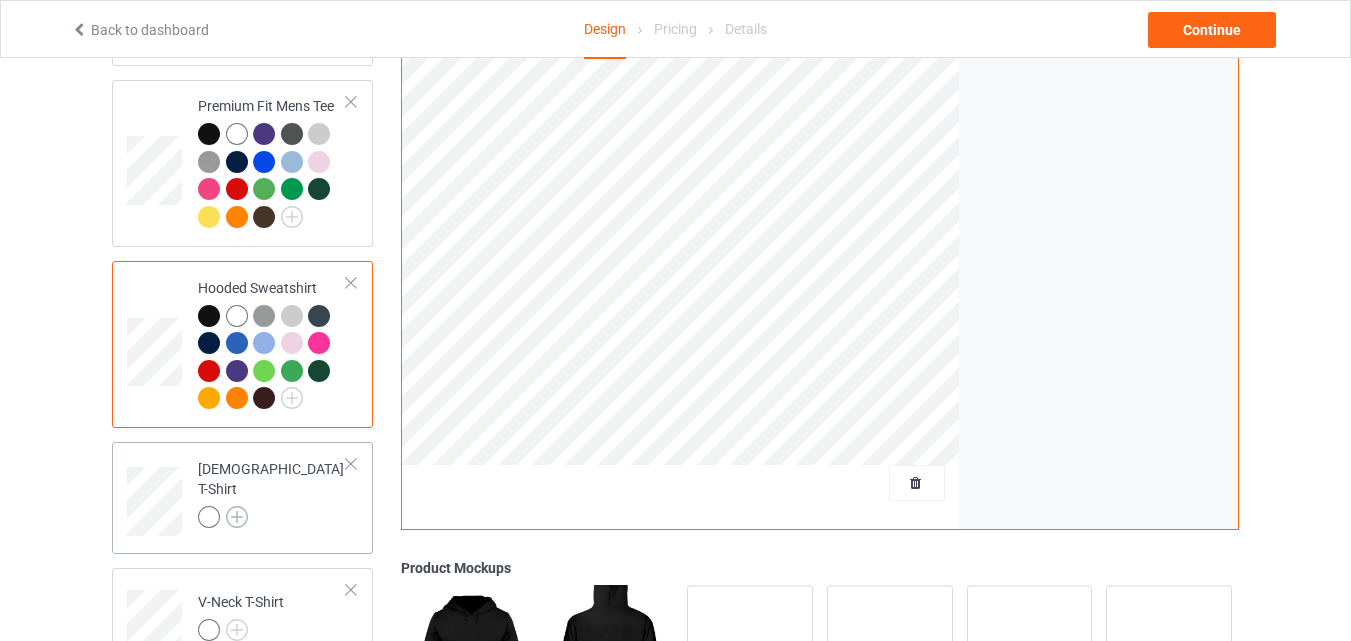 click at bounding box center (237, 517) 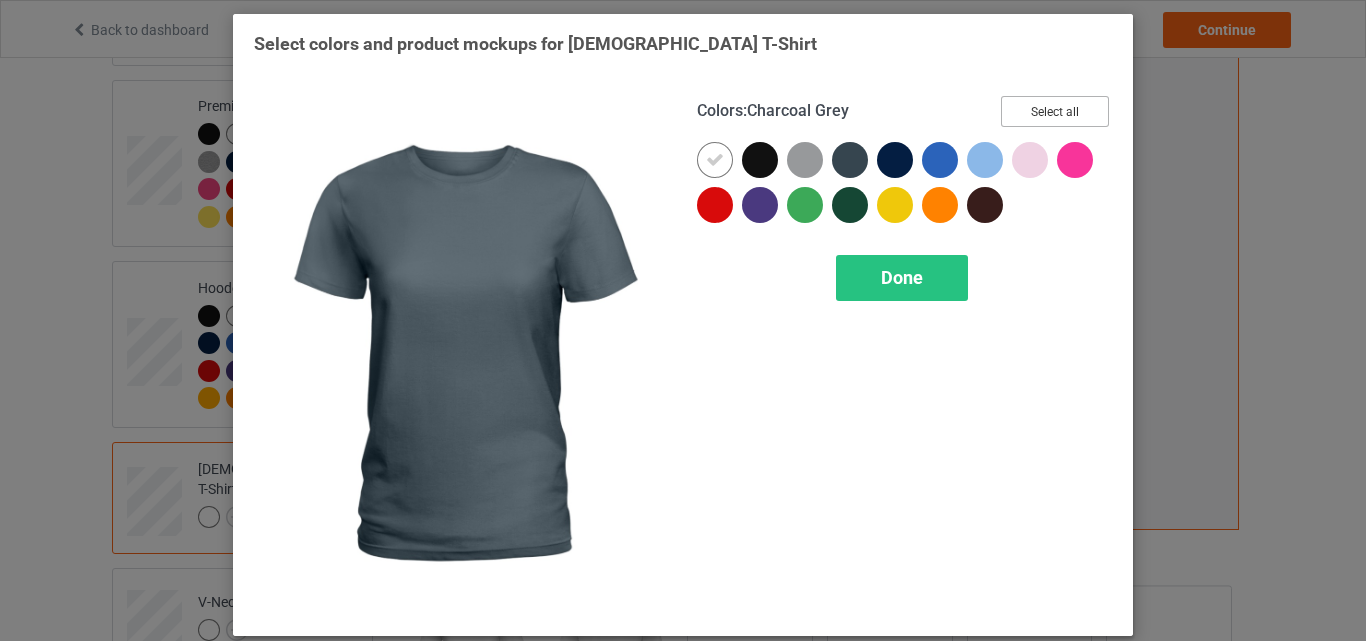 click on "Select all" at bounding box center [1055, 111] 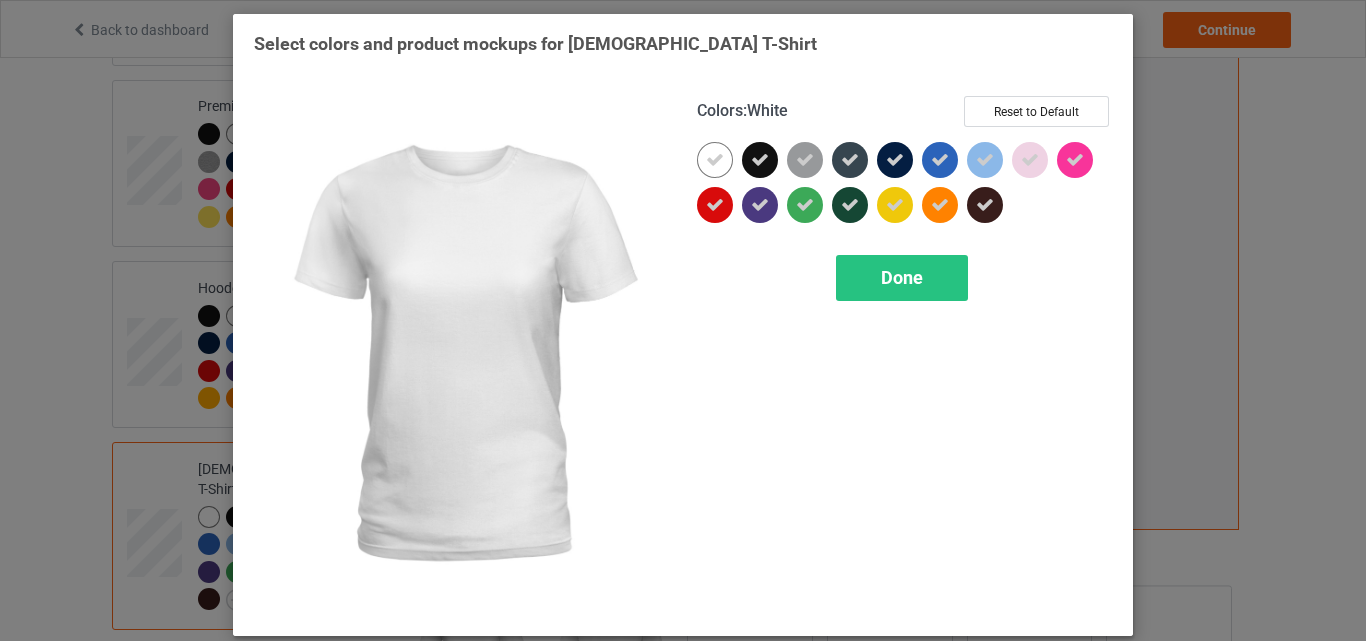 click at bounding box center [715, 160] 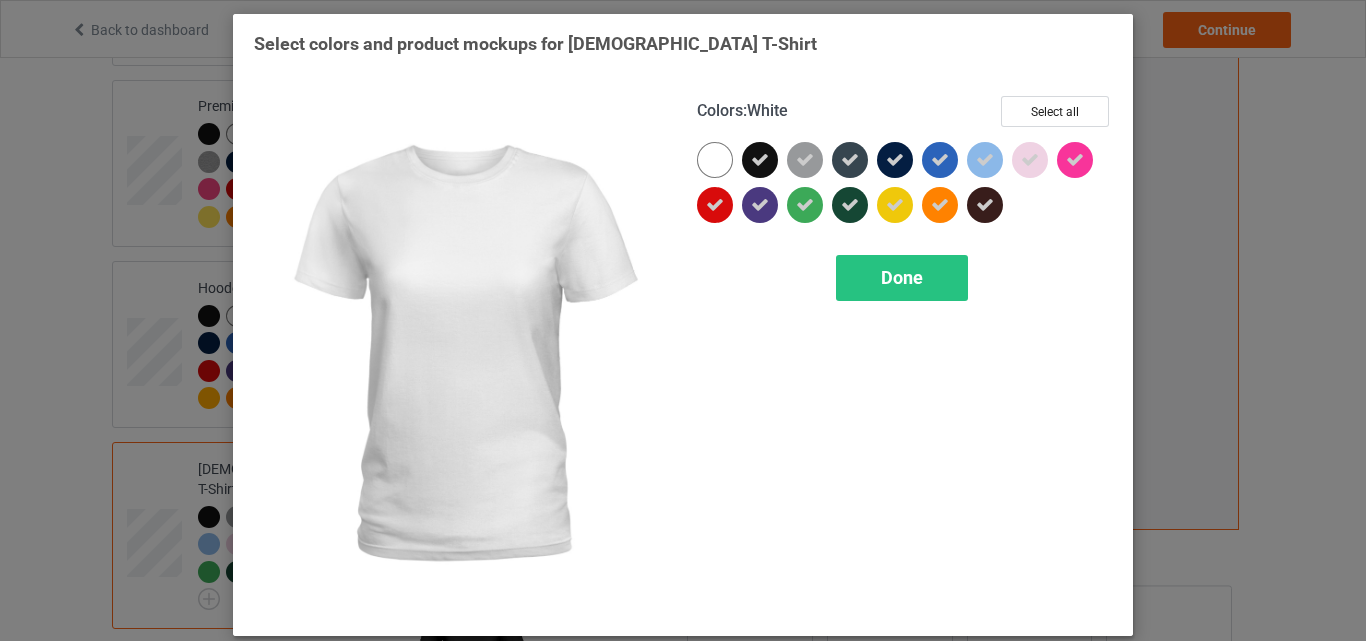 click at bounding box center [715, 160] 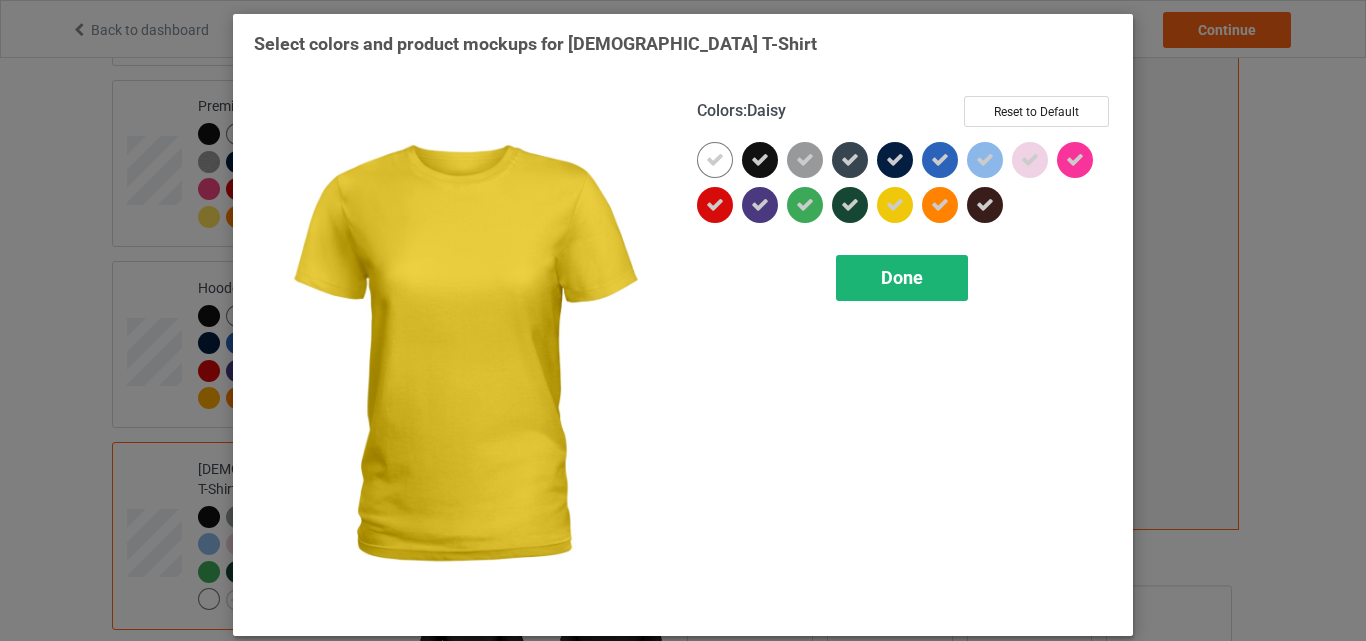 click on "Done" at bounding box center (902, 278) 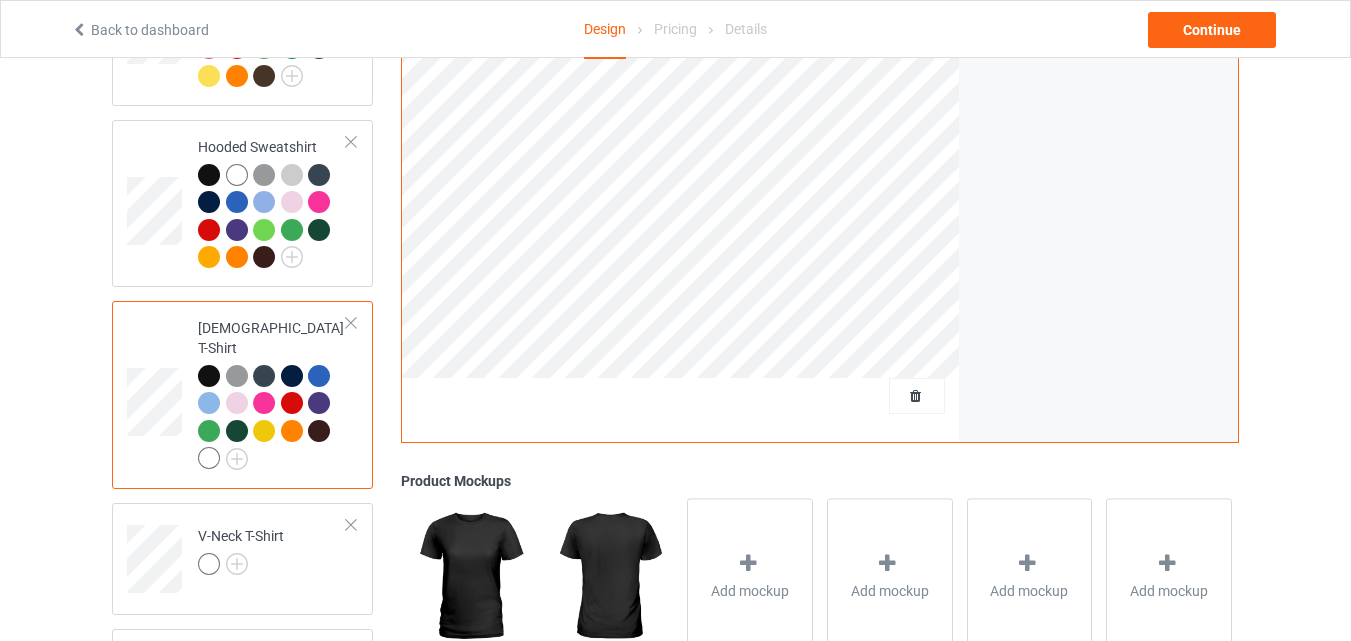 scroll, scrollTop: 543, scrollLeft: 0, axis: vertical 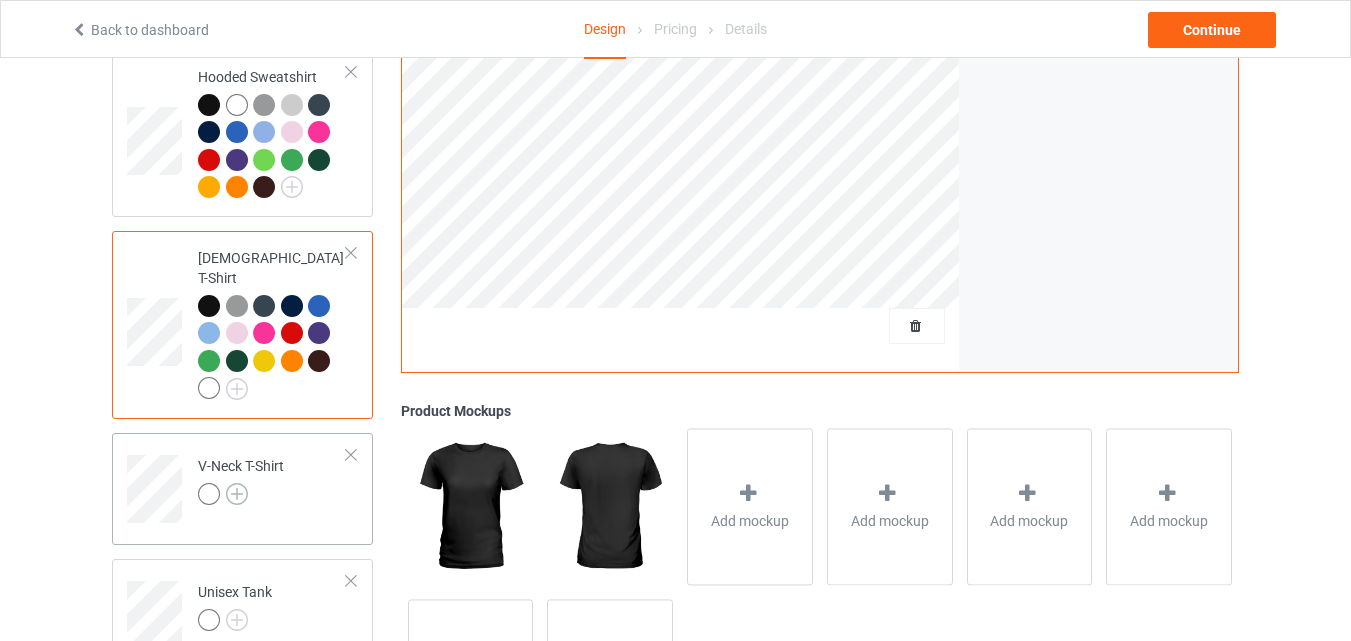 click at bounding box center (237, 494) 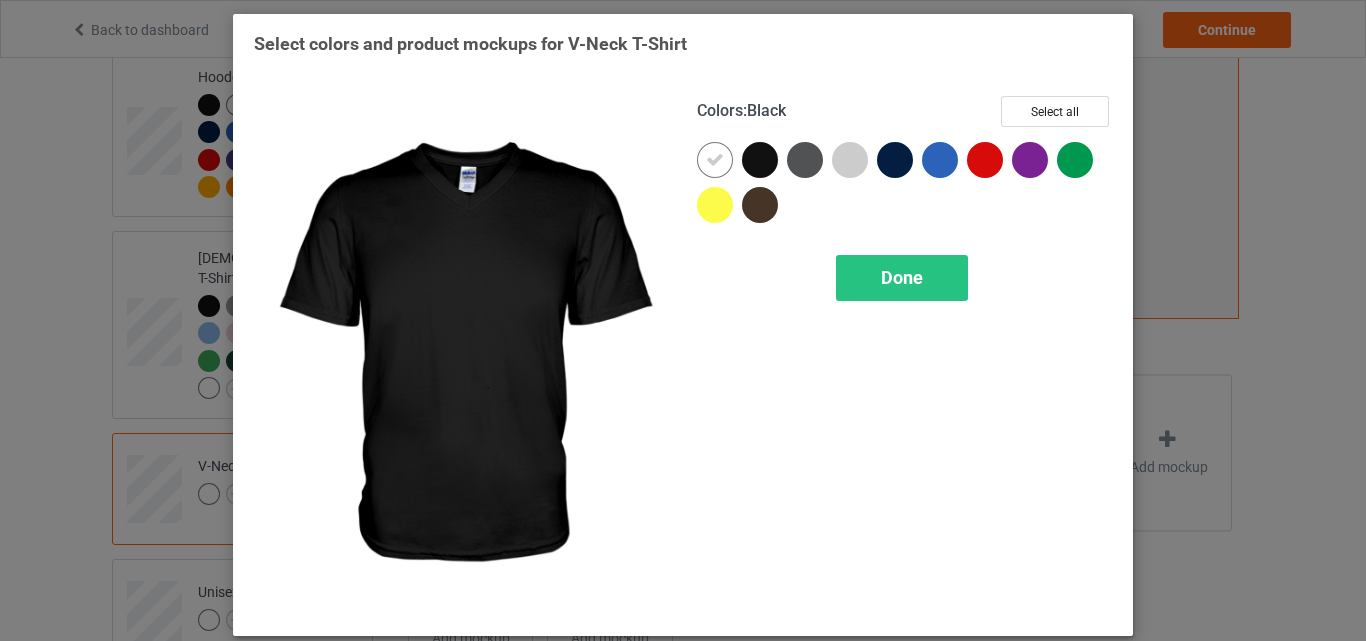 click at bounding box center (760, 160) 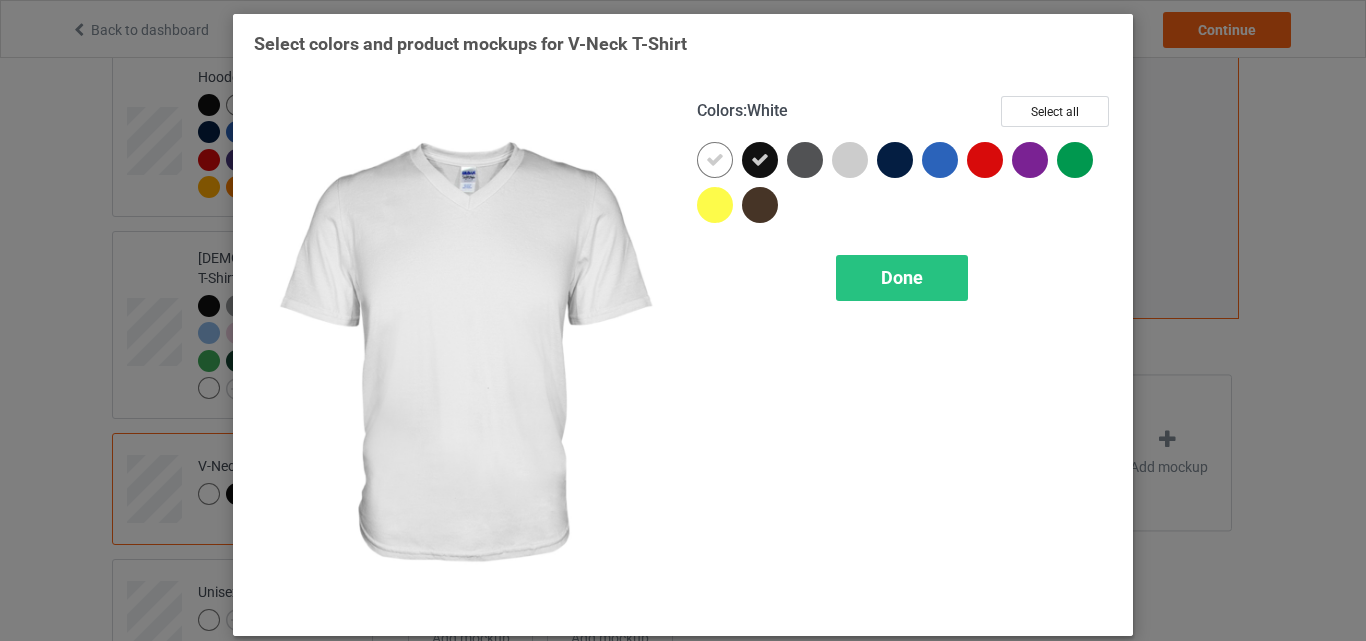 click at bounding box center (715, 160) 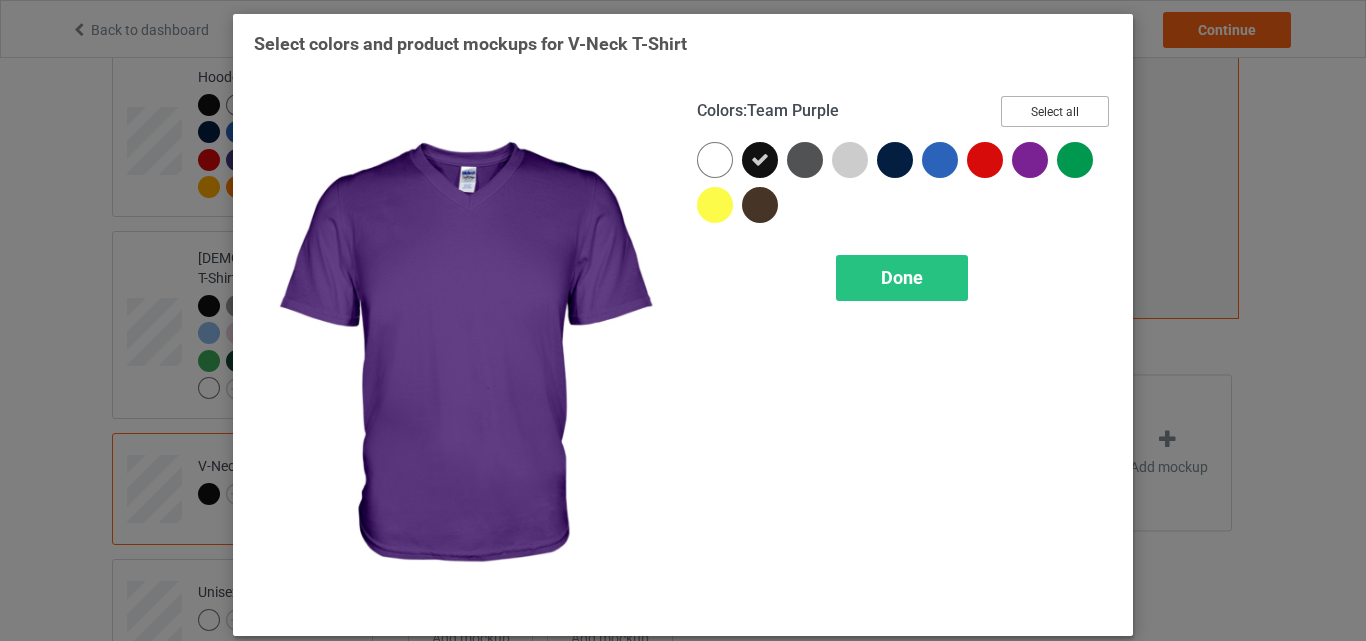 click on "Select all" at bounding box center (1055, 111) 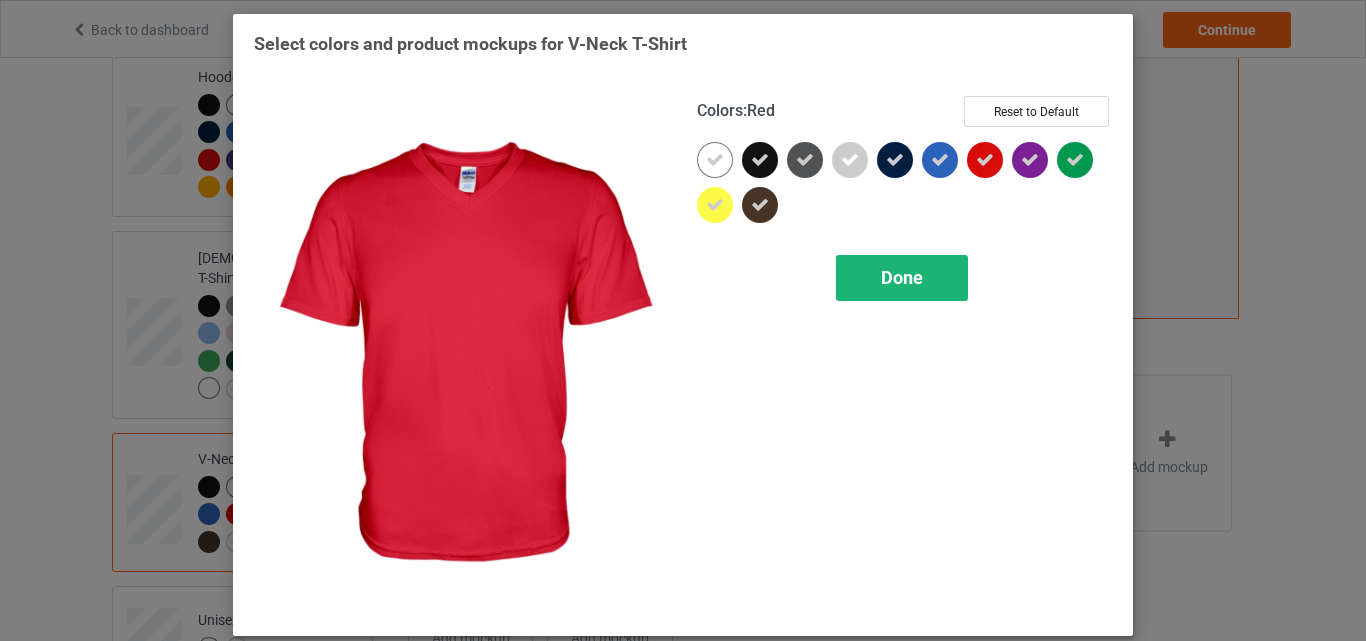 click on "Done" at bounding box center (902, 277) 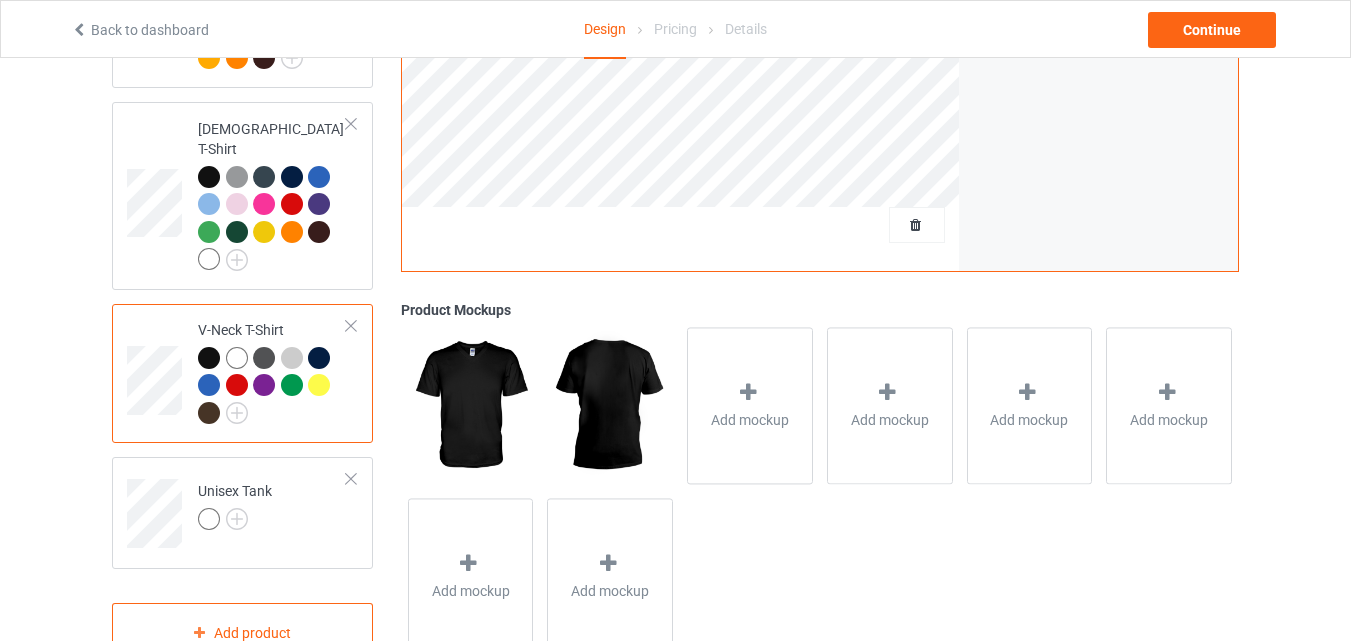 scroll, scrollTop: 683, scrollLeft: 0, axis: vertical 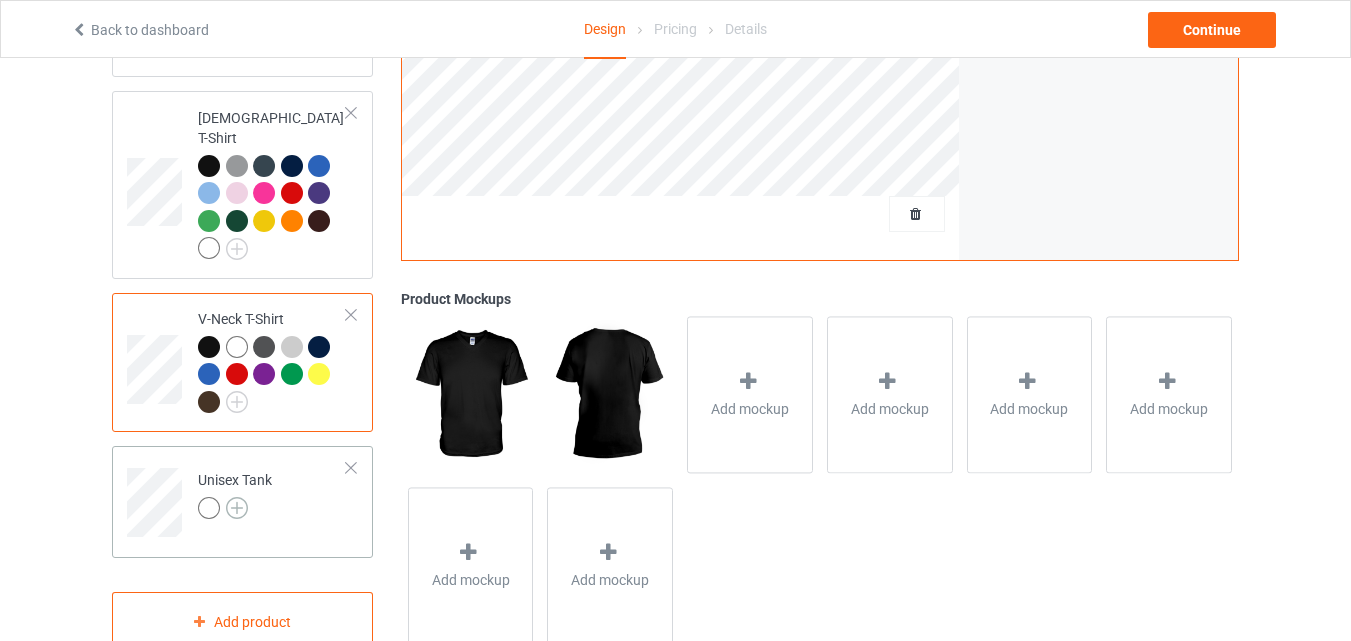 click at bounding box center (237, 508) 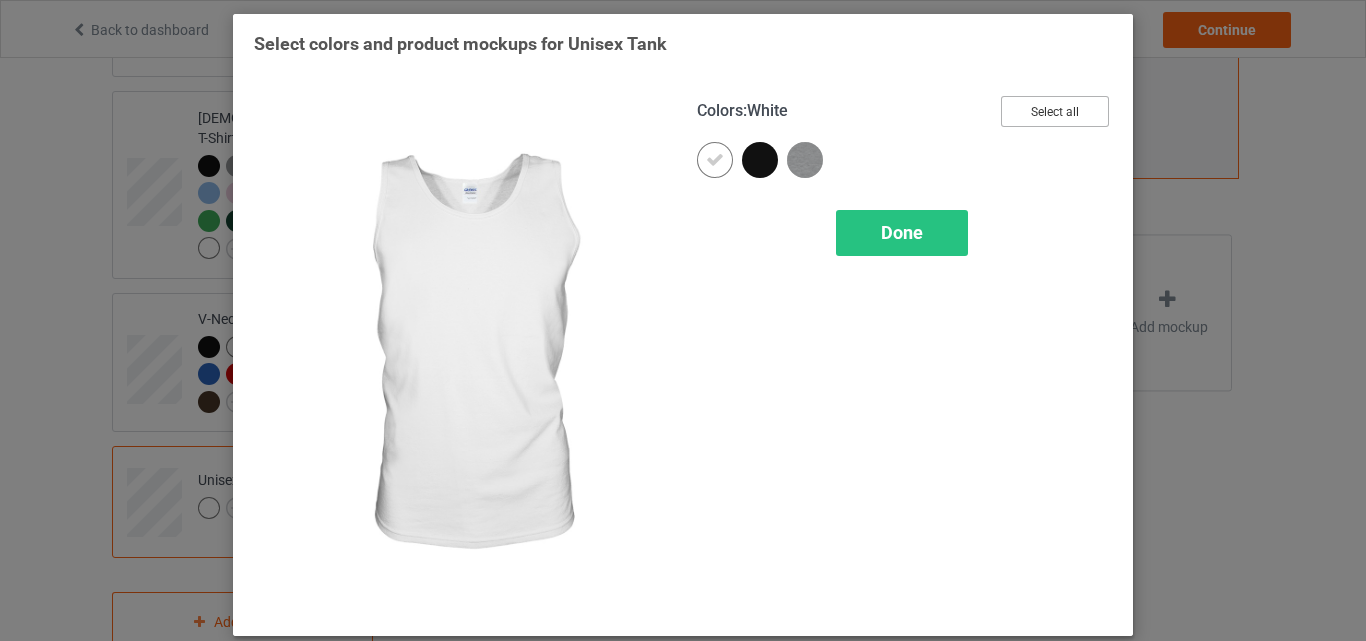 click on "Select all" at bounding box center (1055, 111) 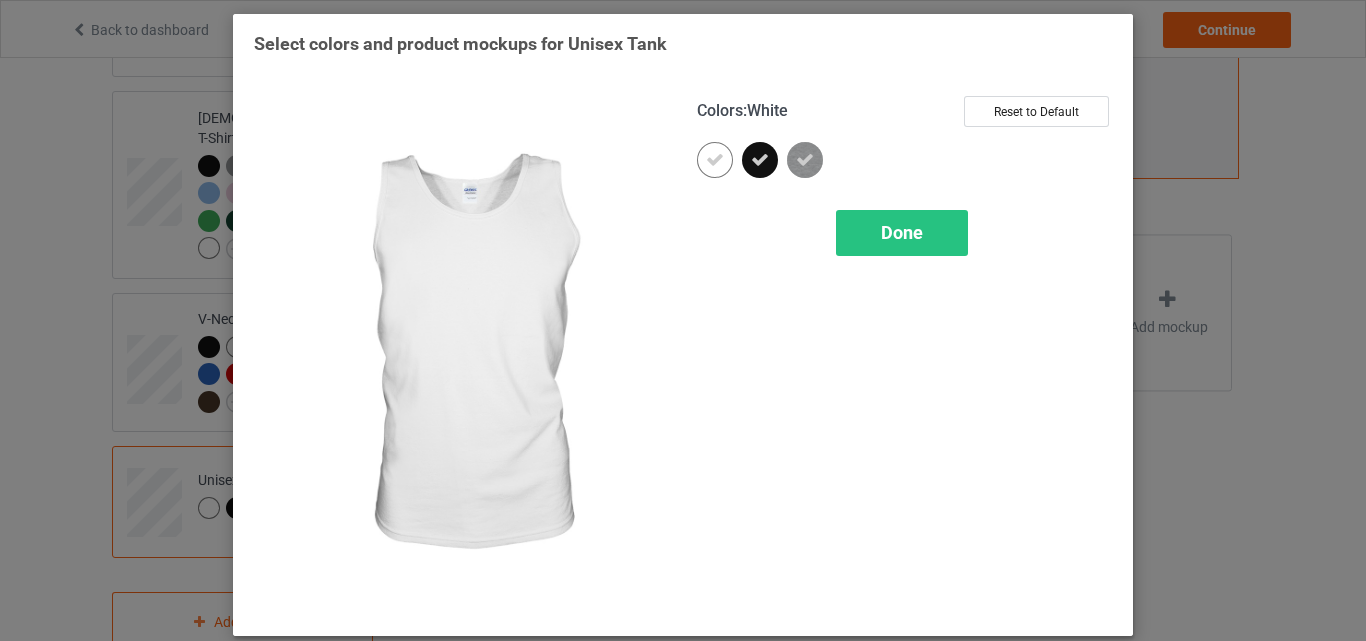 click at bounding box center (715, 160) 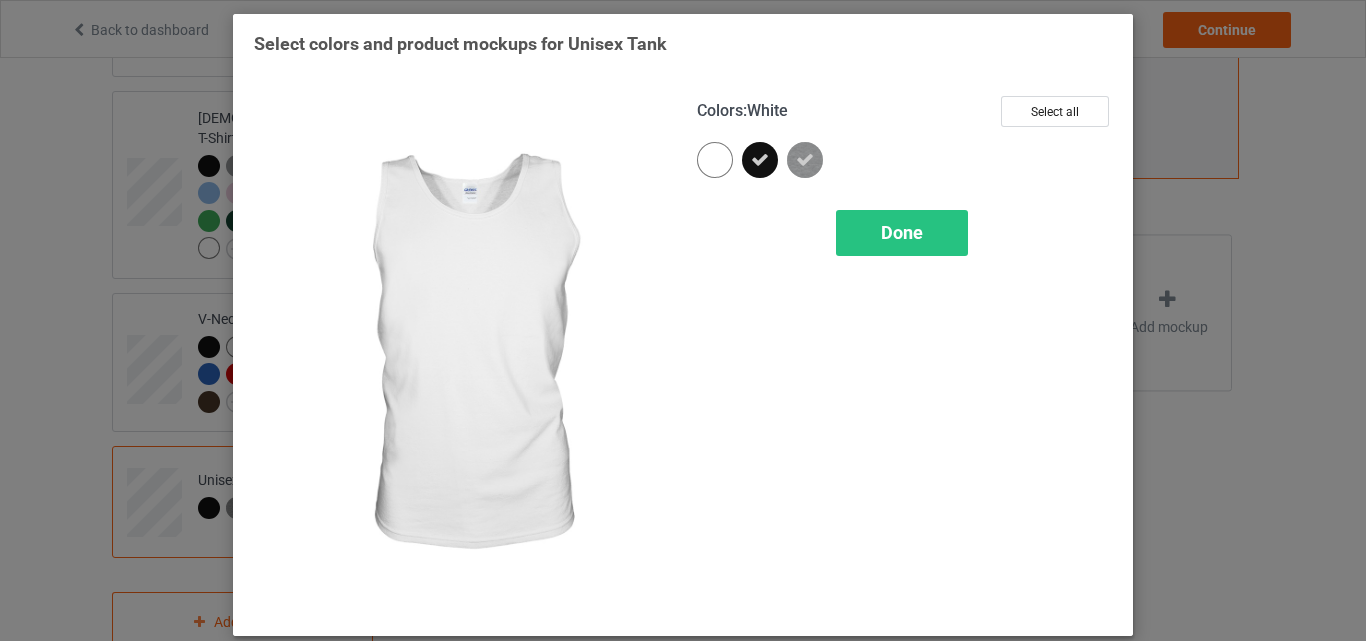 click at bounding box center (715, 160) 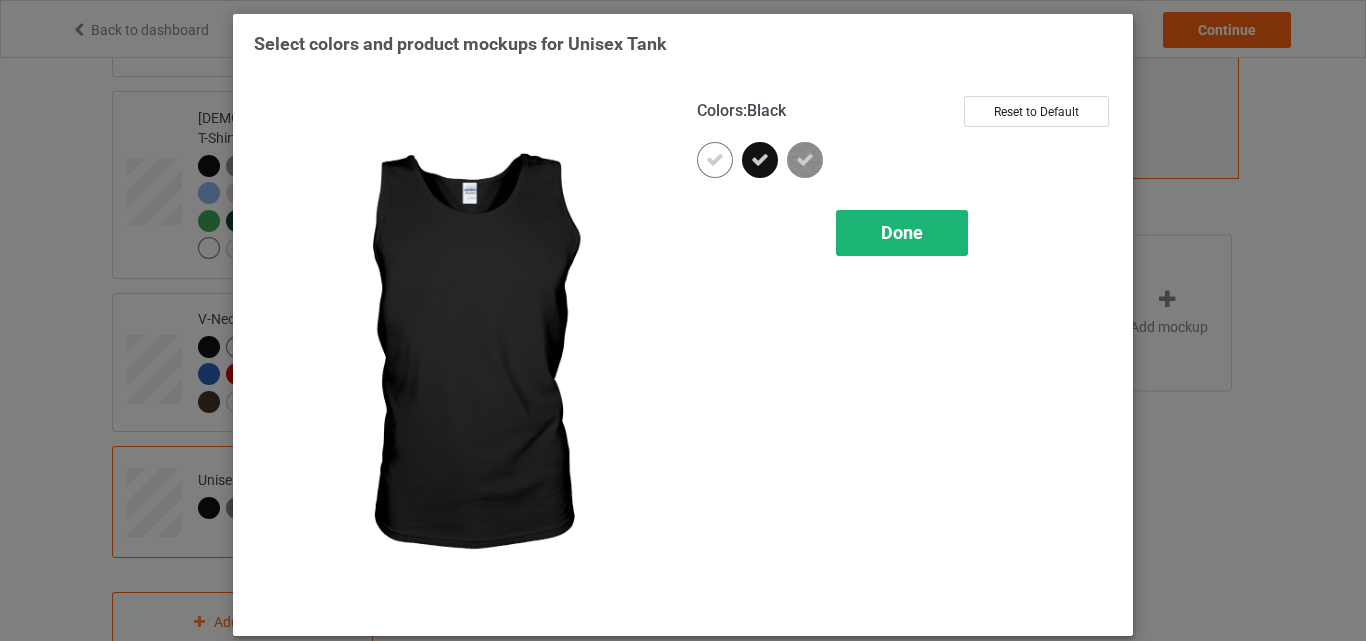 click on "Done" at bounding box center [902, 233] 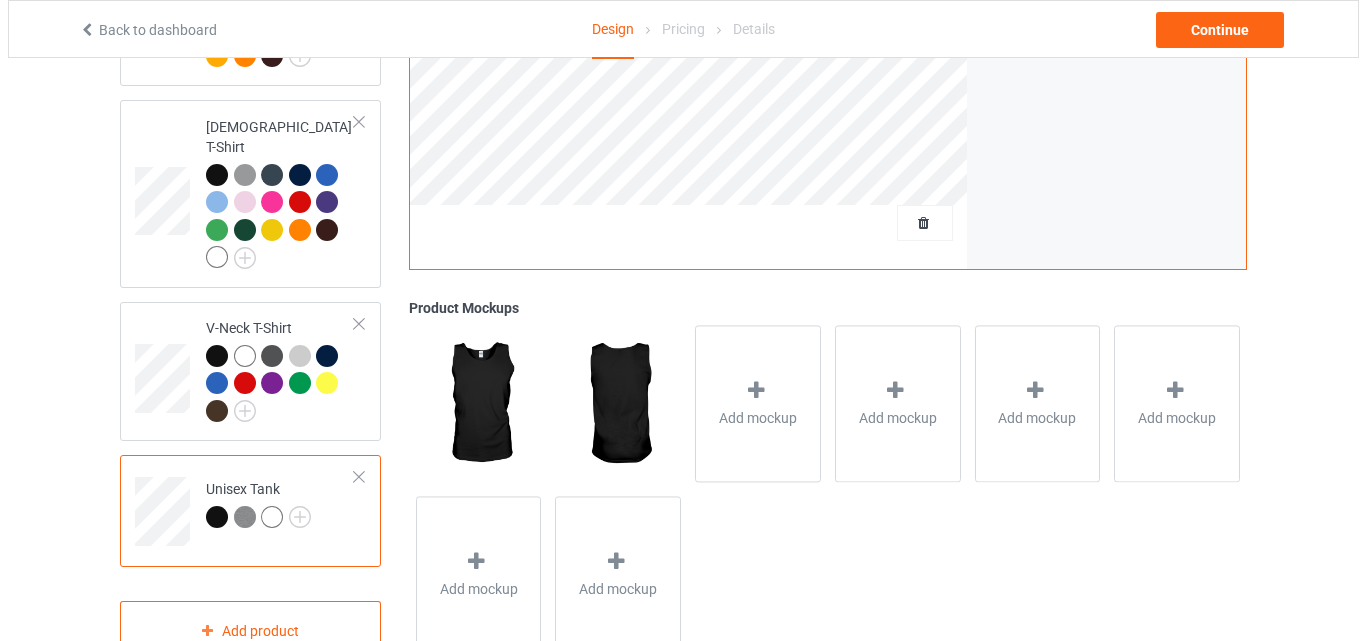 scroll, scrollTop: 721, scrollLeft: 0, axis: vertical 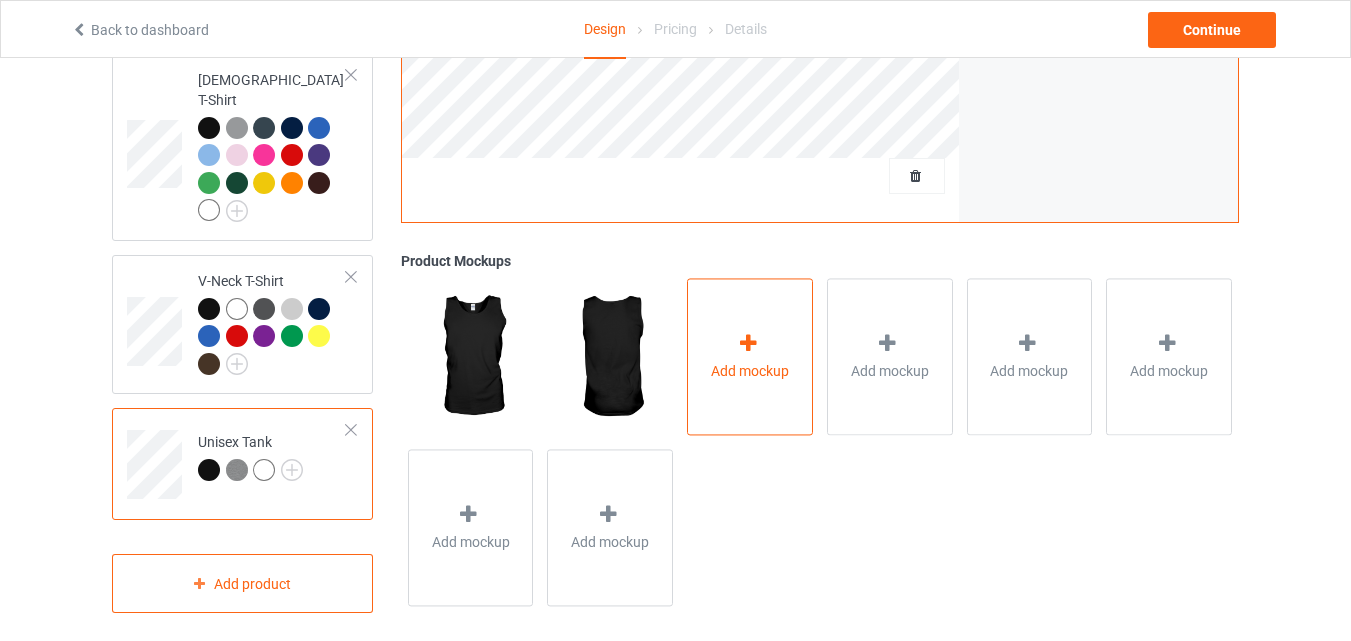 click on "Add mockup" at bounding box center [750, 371] 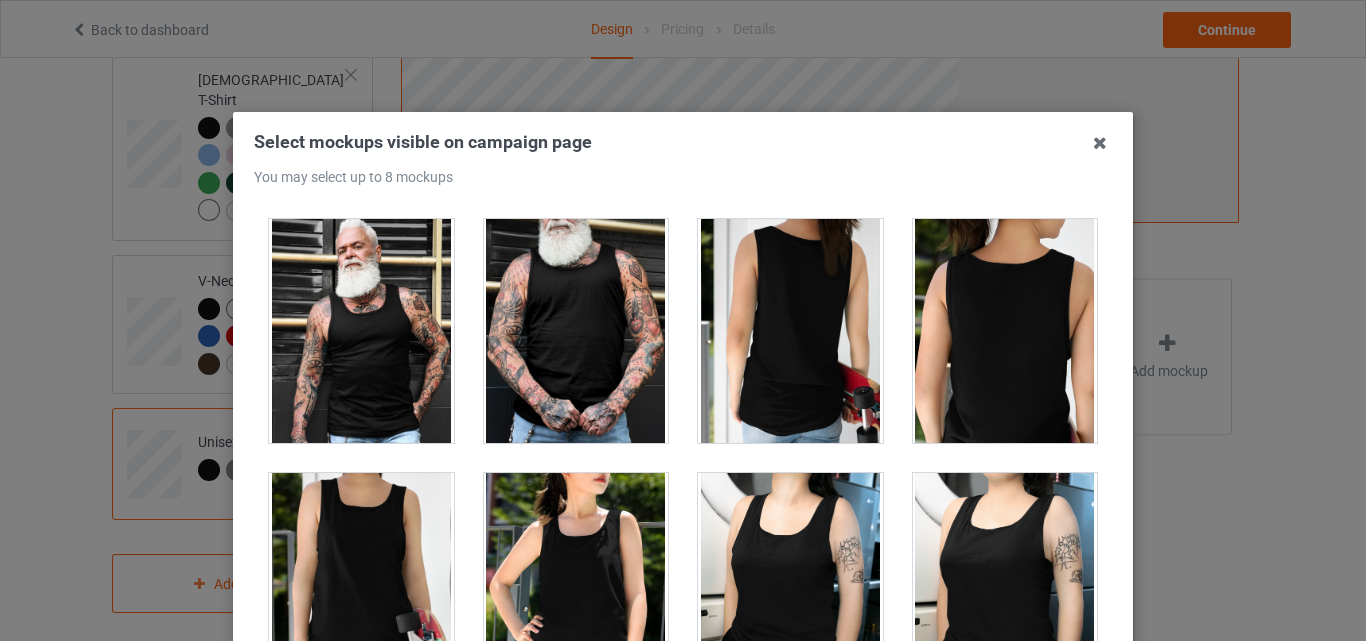 scroll, scrollTop: 1809, scrollLeft: 0, axis: vertical 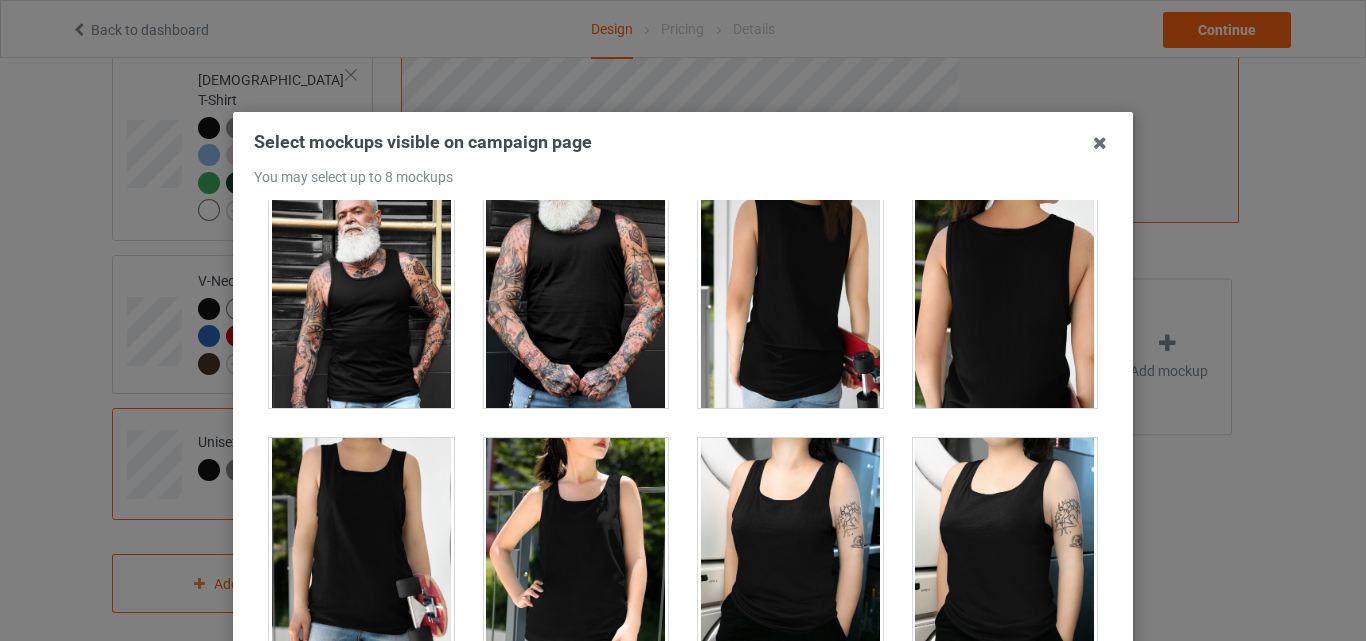 drag, startPoint x: 1107, startPoint y: 390, endPoint x: 1113, endPoint y: 432, distance: 42.426407 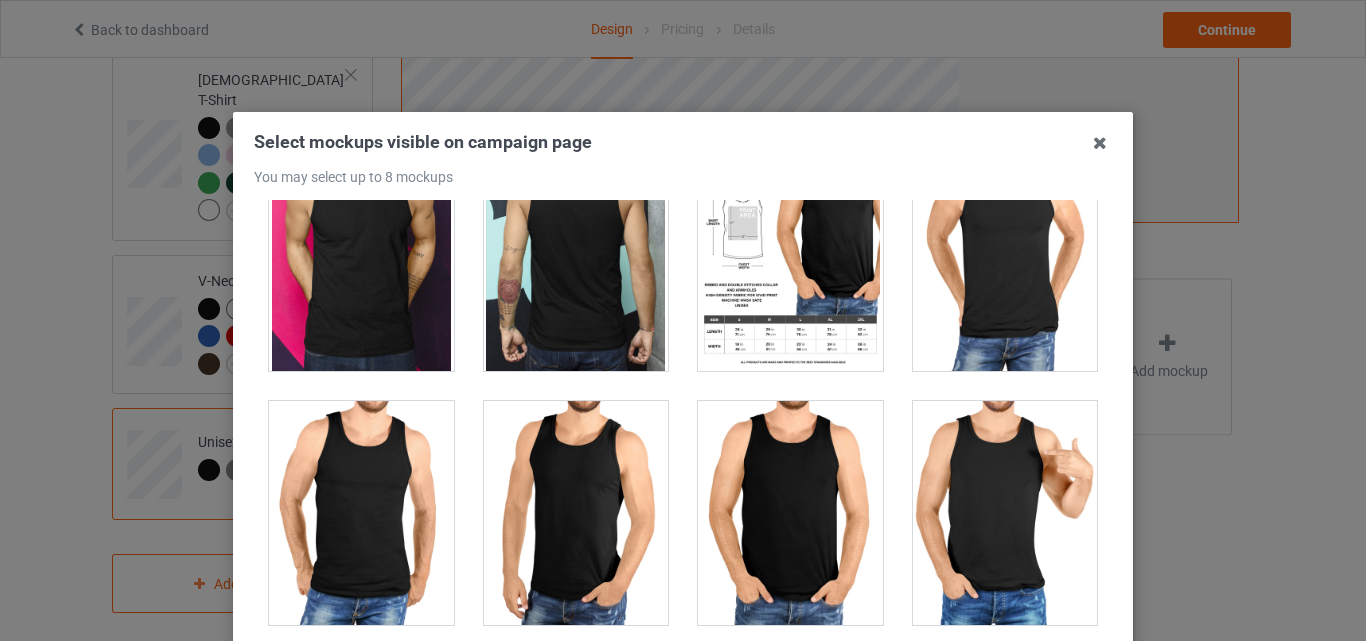 scroll, scrollTop: 2690, scrollLeft: 0, axis: vertical 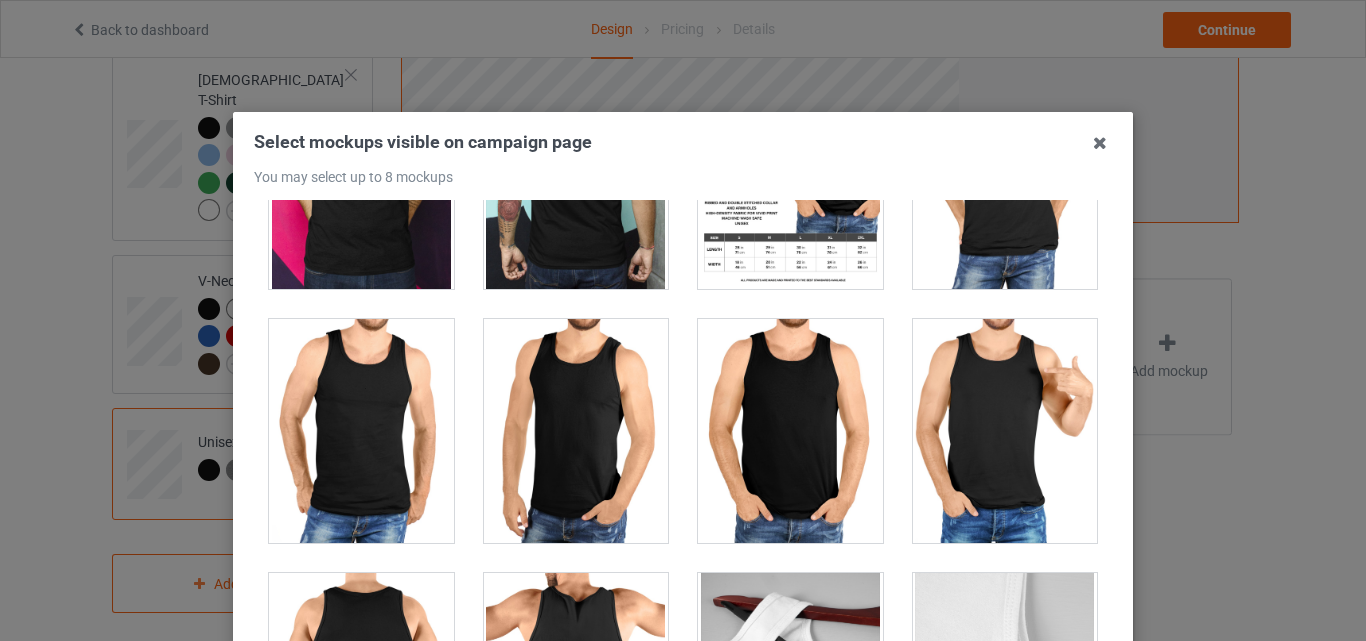 click at bounding box center (361, 431) 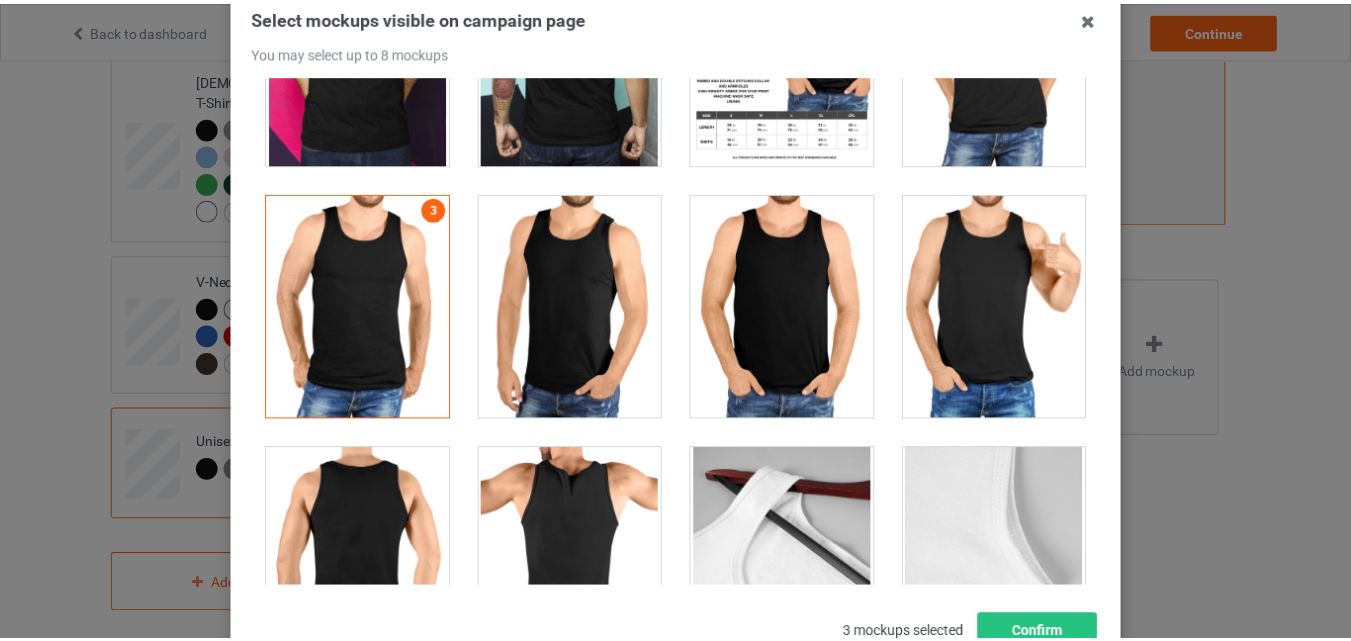 scroll, scrollTop: 141, scrollLeft: 0, axis: vertical 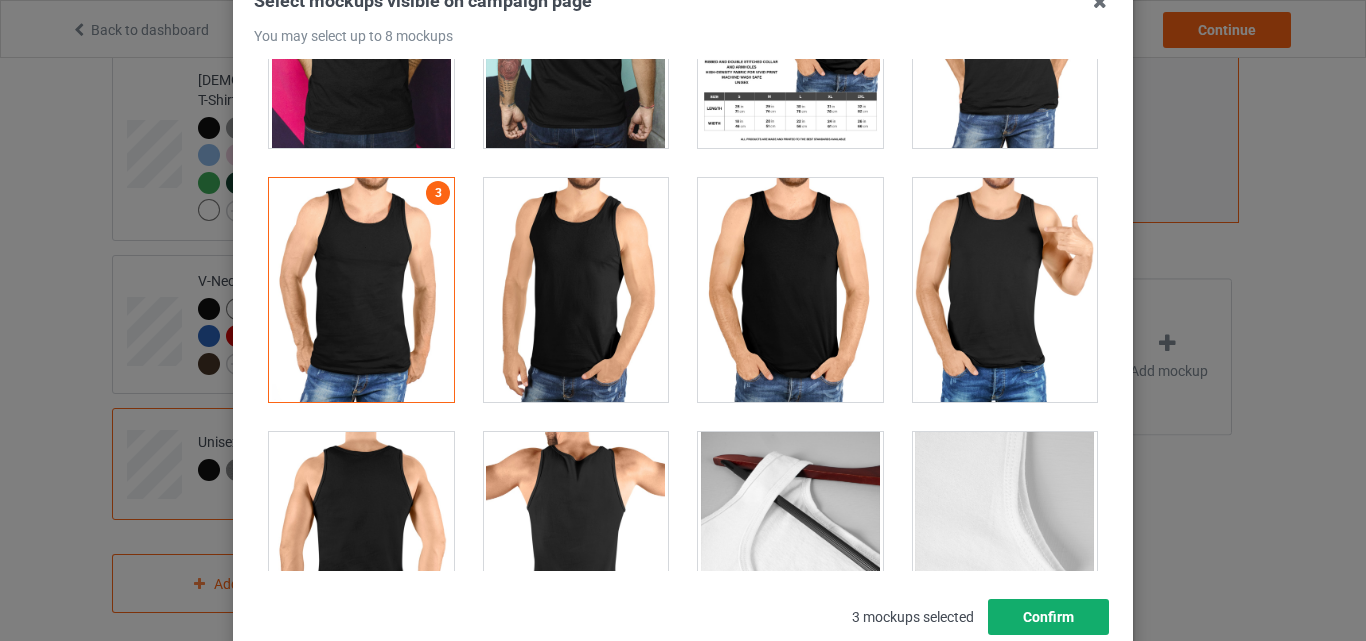click on "Confirm" at bounding box center [1048, 617] 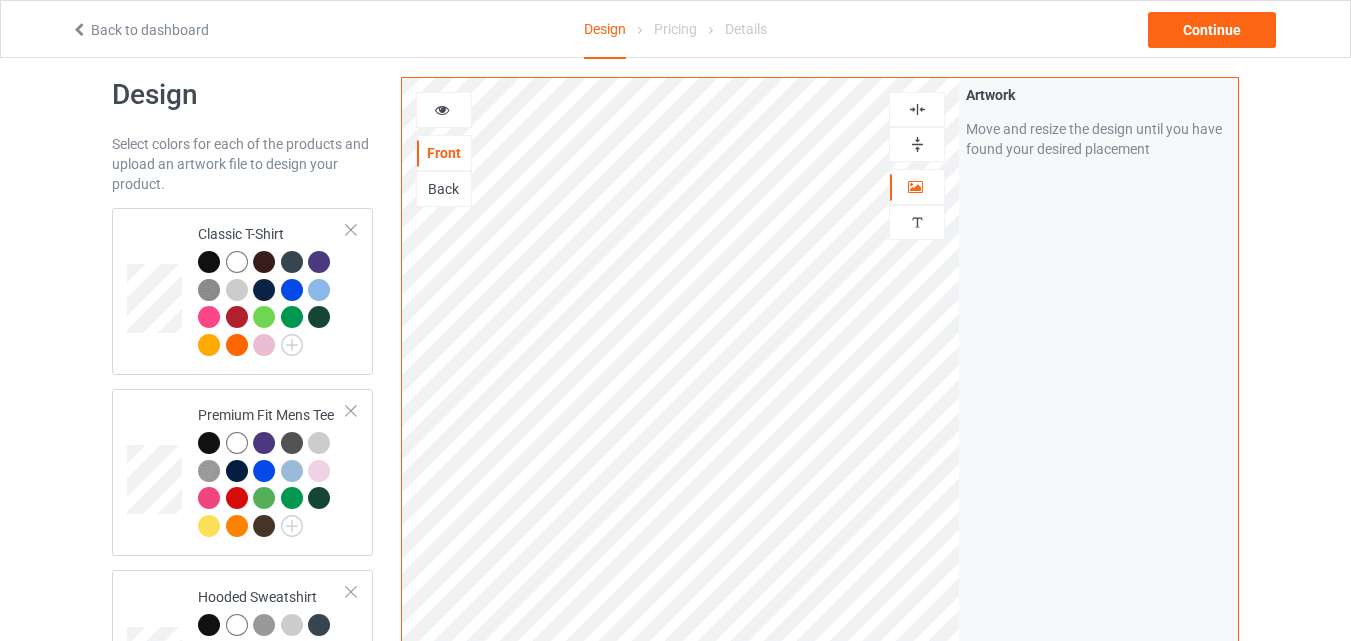 scroll, scrollTop: 0, scrollLeft: 0, axis: both 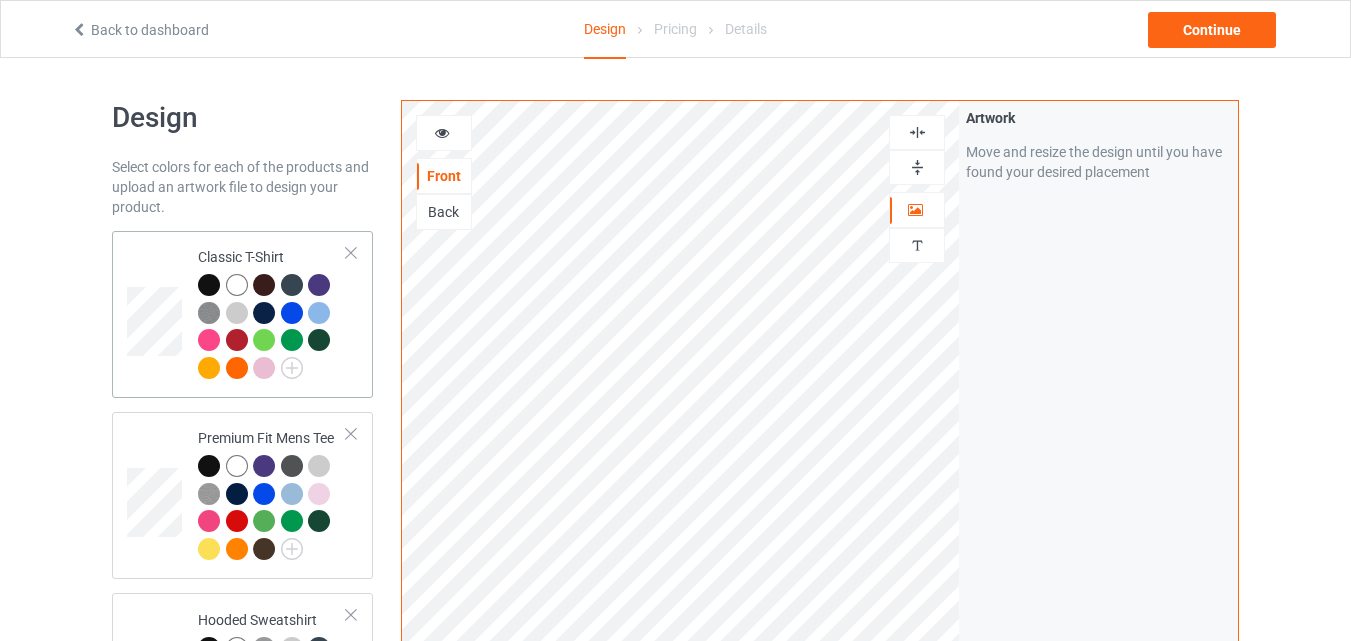 click on "Classic T-Shirt" at bounding box center (272, 314) 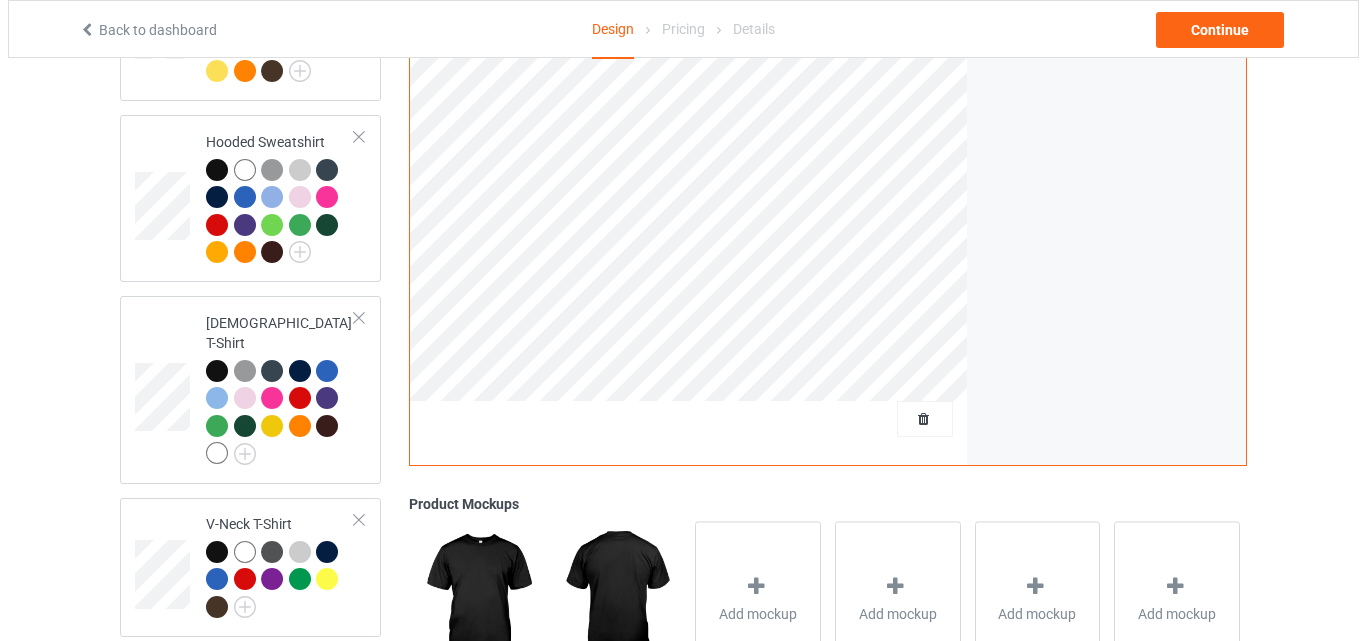 scroll, scrollTop: 507, scrollLeft: 0, axis: vertical 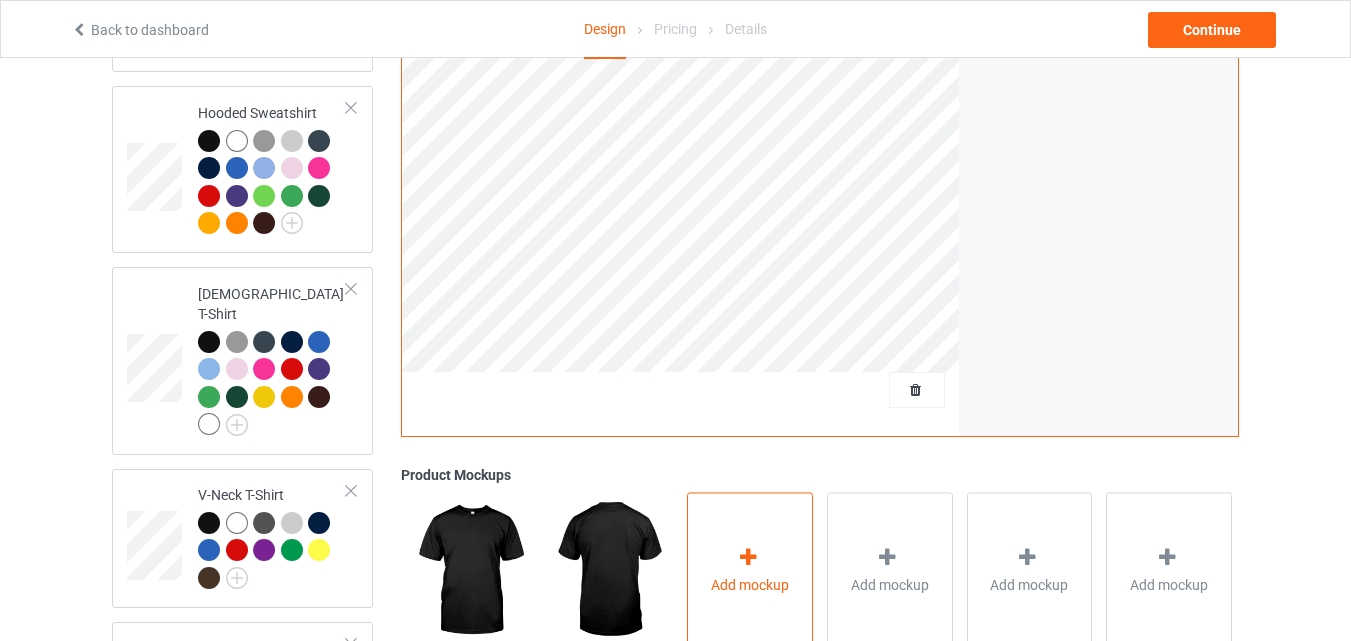 click on "Add mockup" at bounding box center (750, 570) 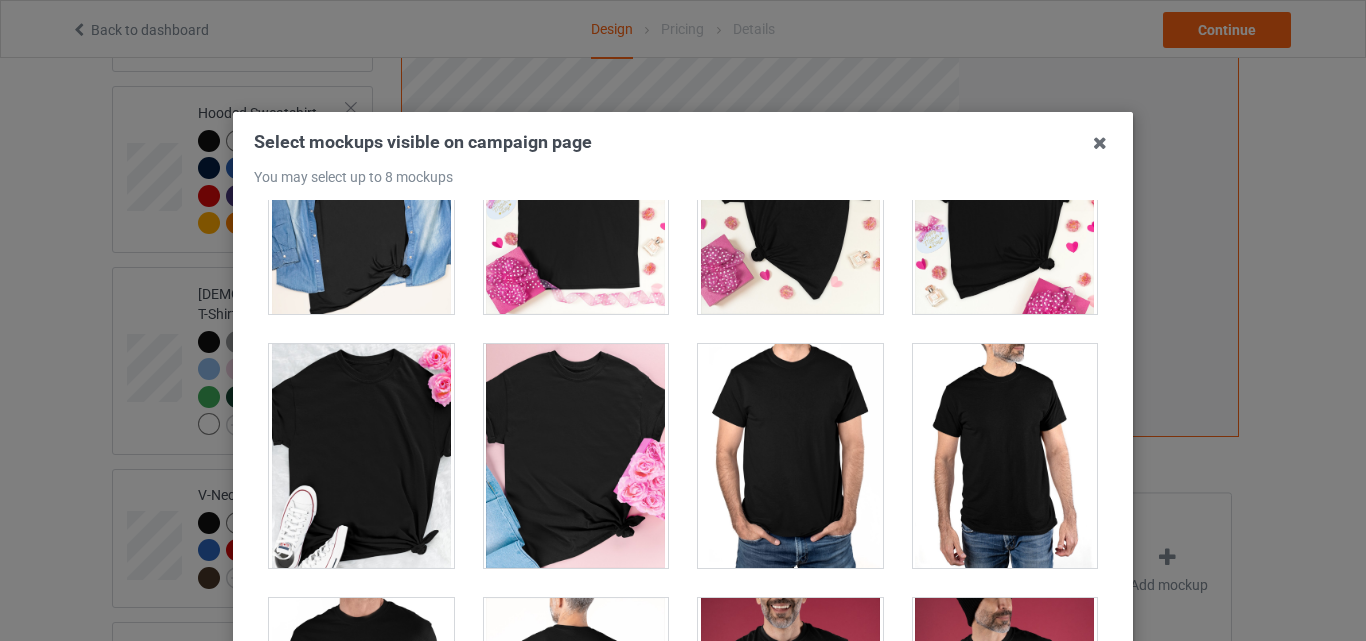 scroll, scrollTop: 8378, scrollLeft: 0, axis: vertical 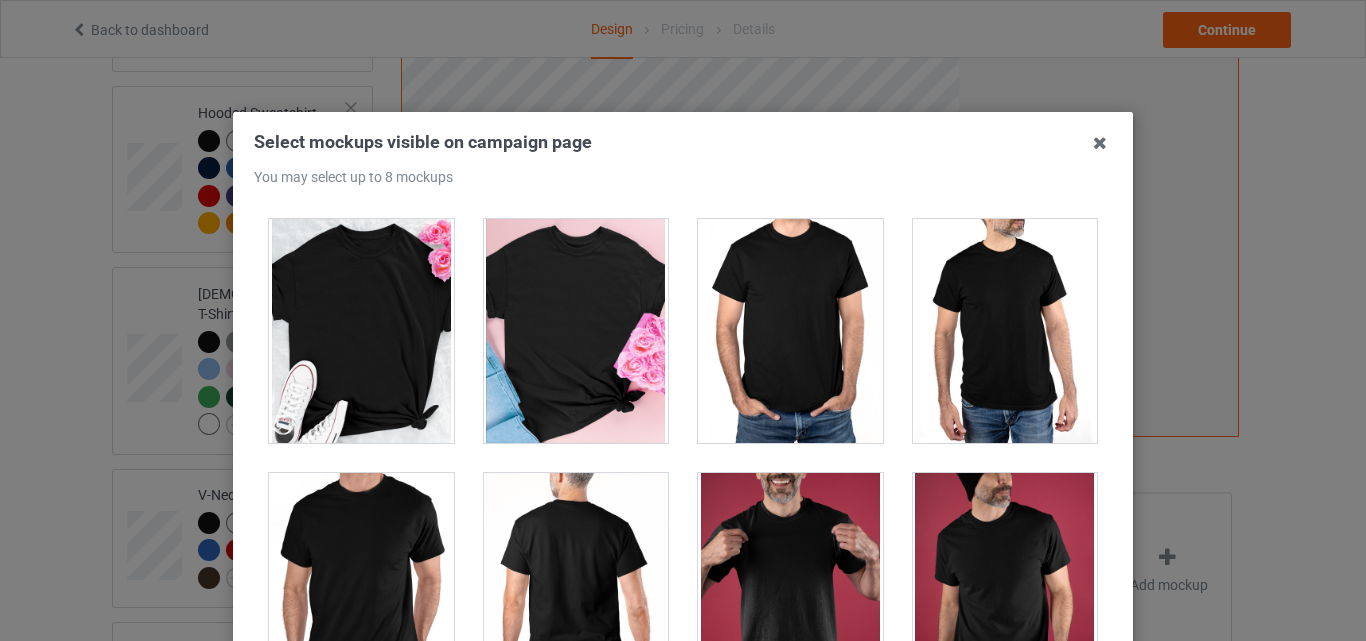 click at bounding box center [790, 331] 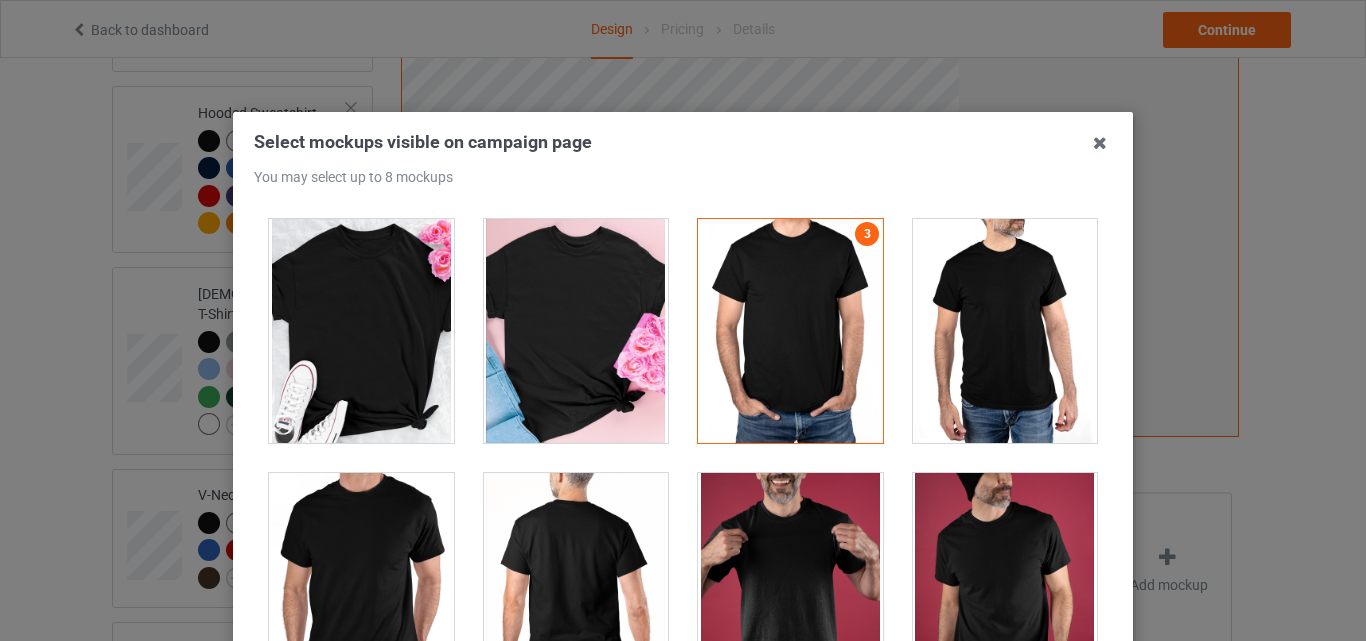 click at bounding box center [1005, 331] 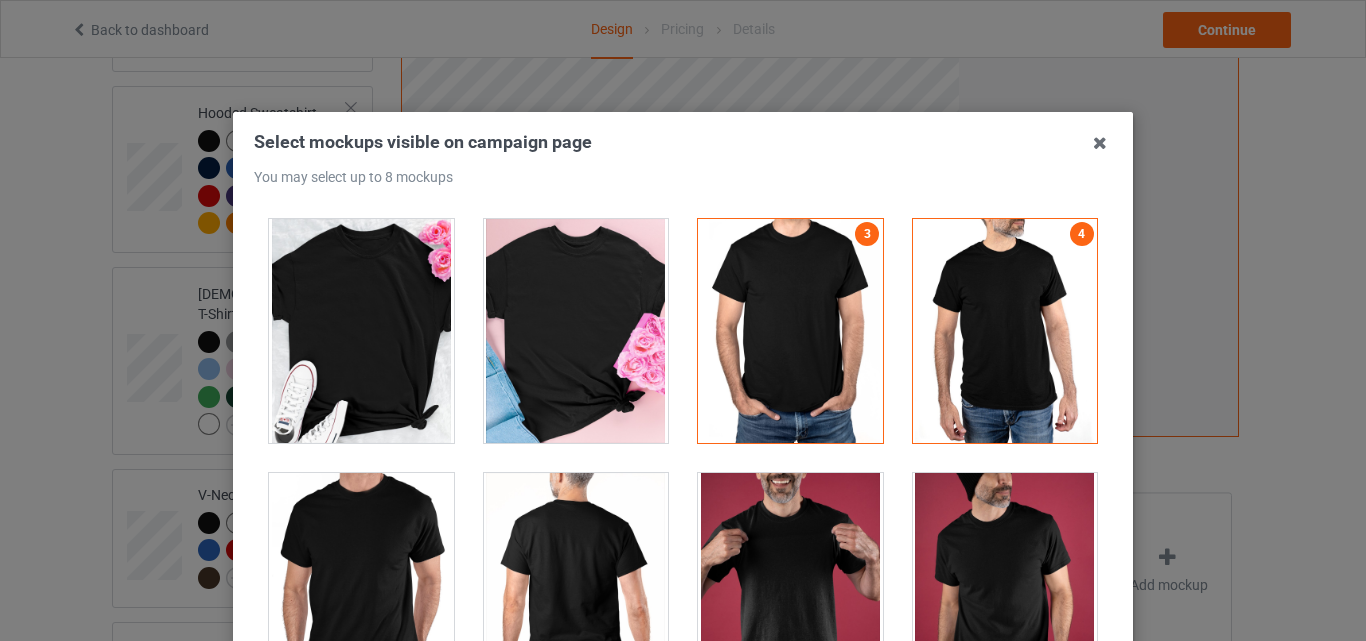 click at bounding box center [790, 331] 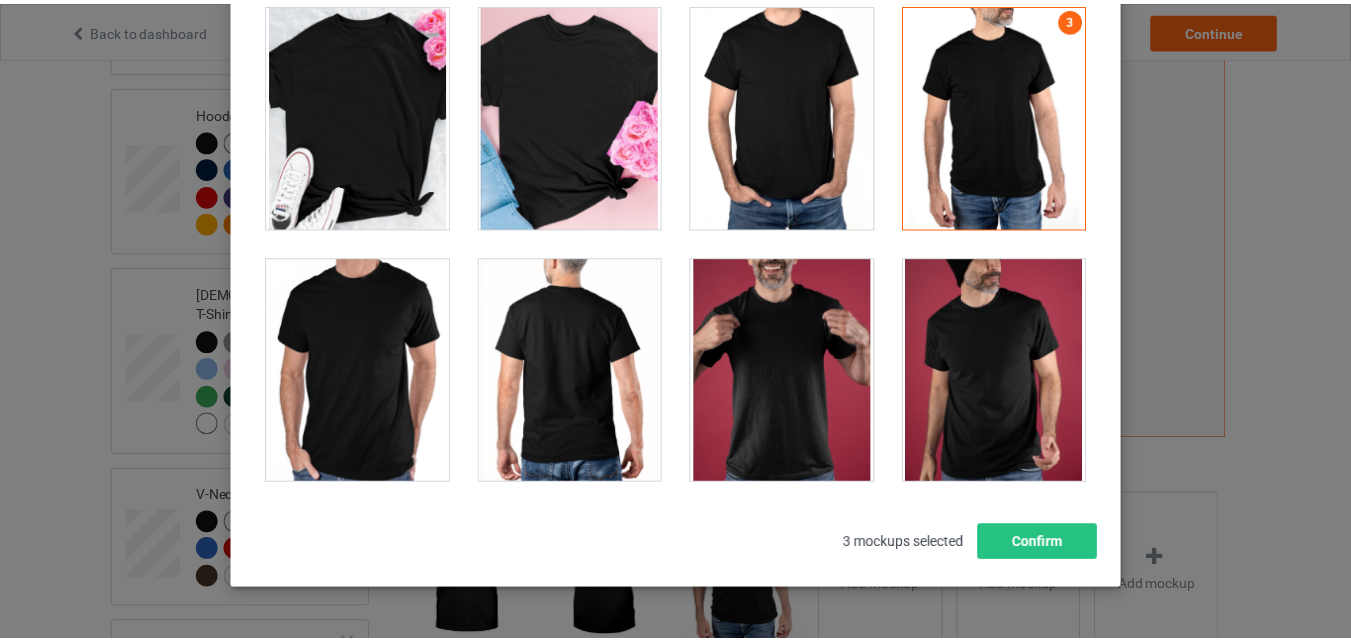 scroll, scrollTop: 275, scrollLeft: 0, axis: vertical 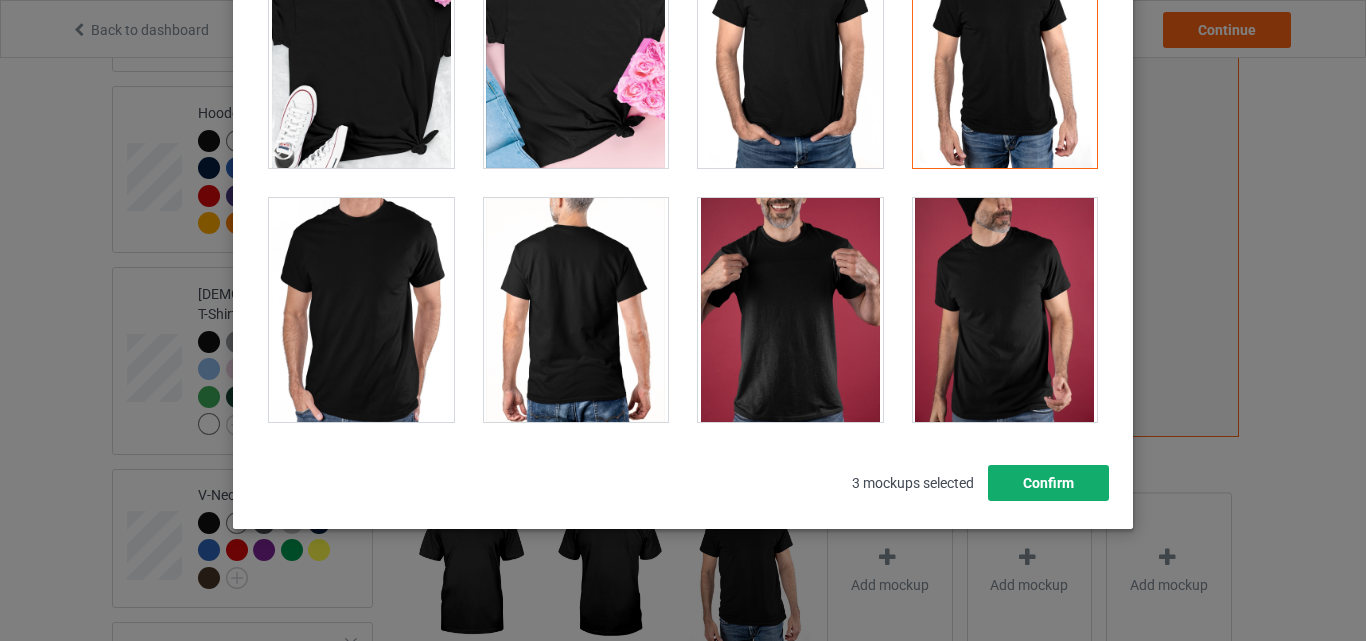 click on "Confirm" at bounding box center (1048, 483) 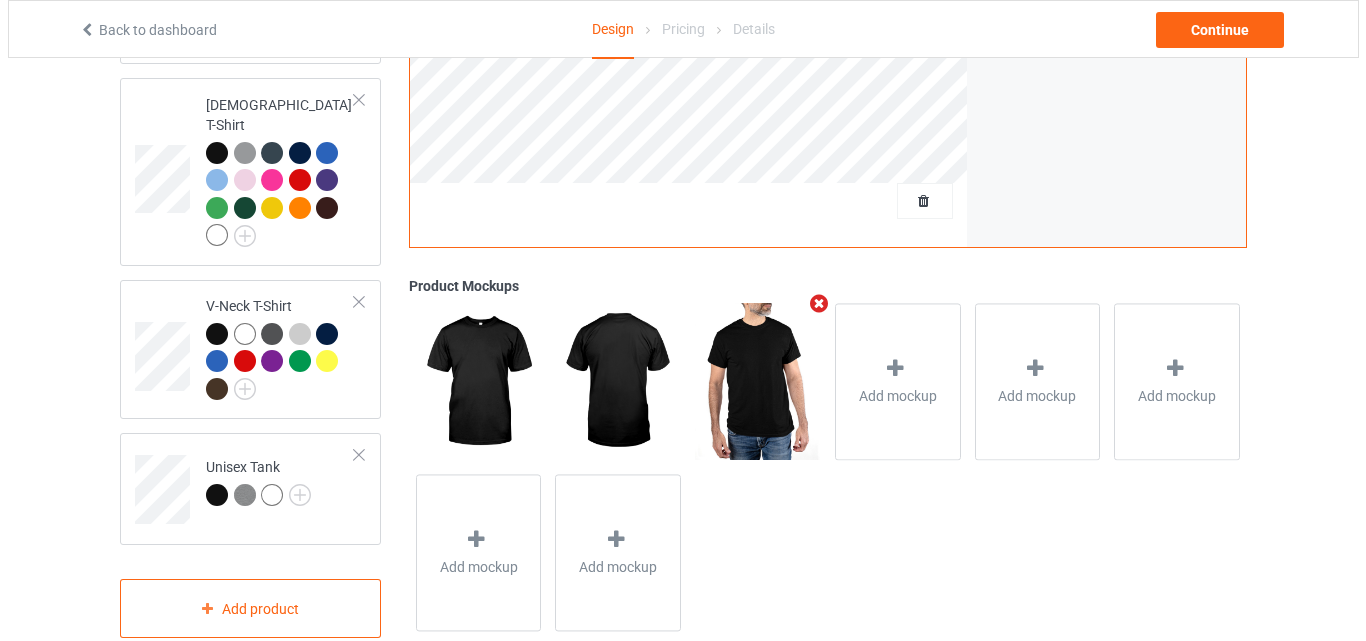 scroll, scrollTop: 698, scrollLeft: 0, axis: vertical 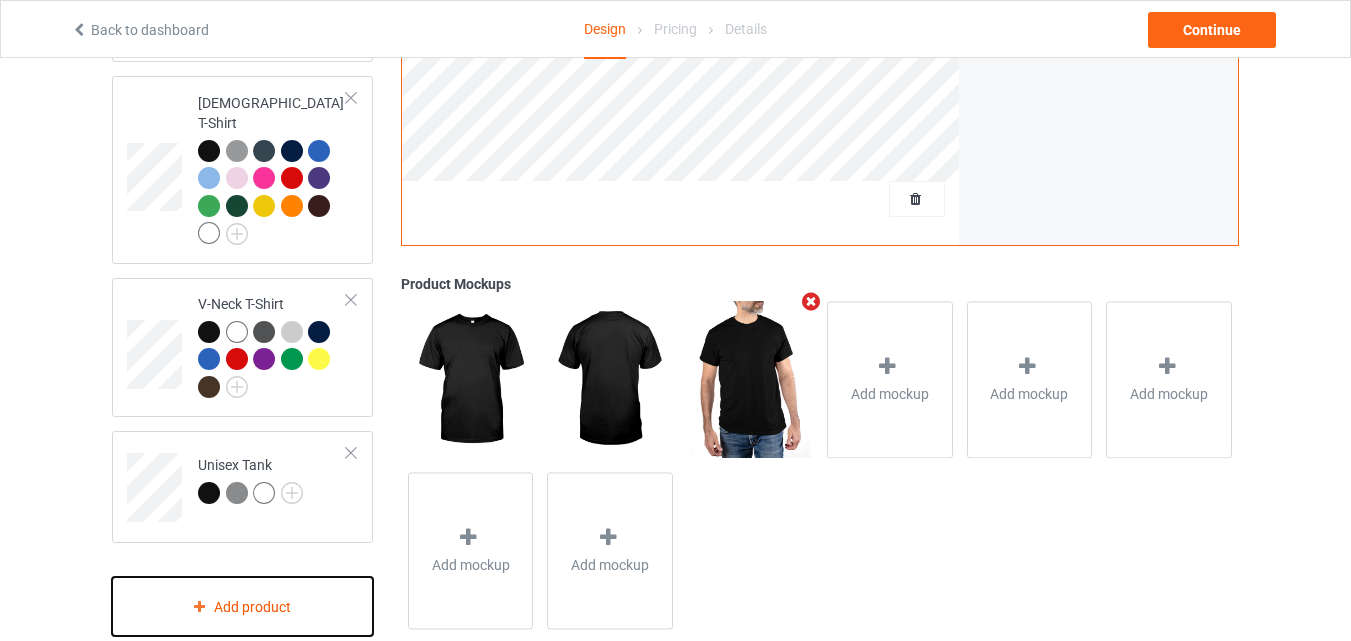 click on "Add product" at bounding box center (242, 606) 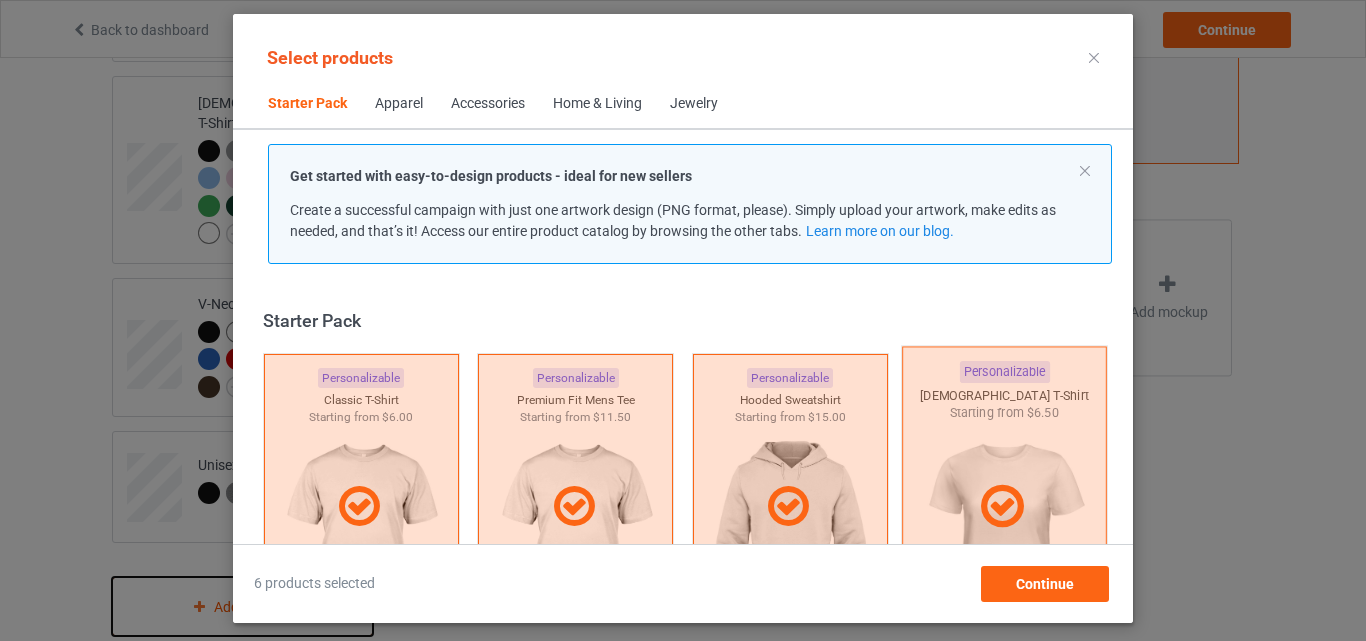 scroll, scrollTop: 26, scrollLeft: 0, axis: vertical 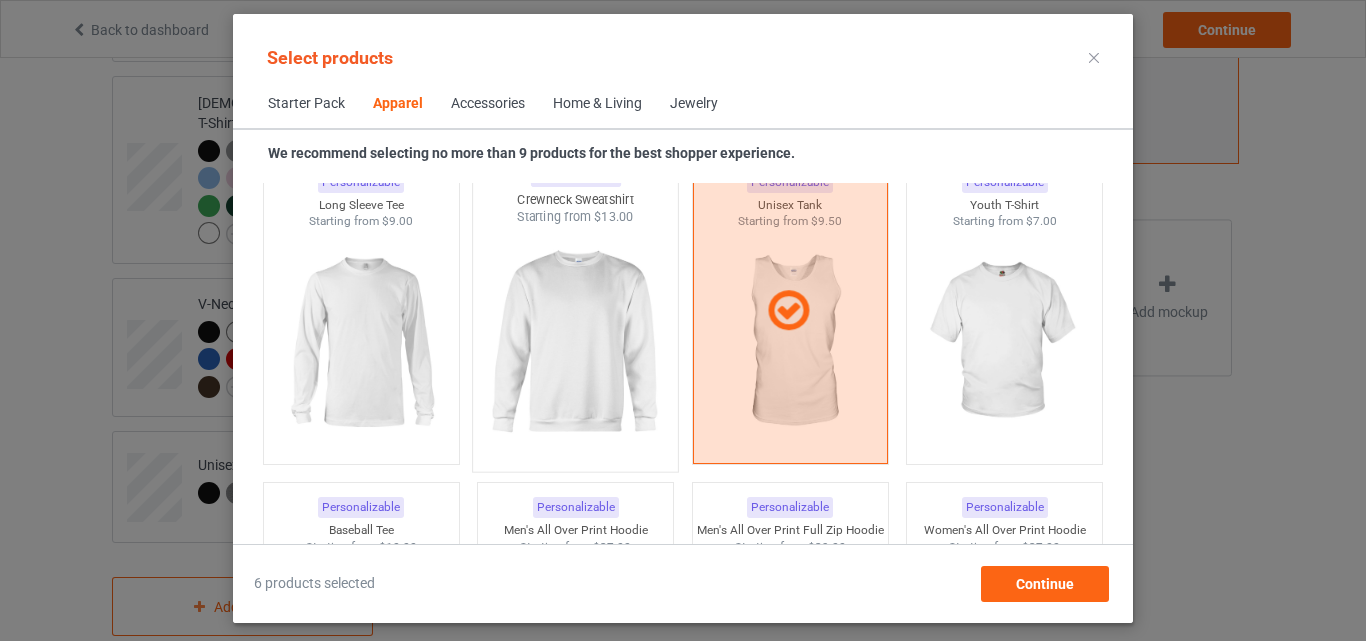 click at bounding box center [576, 343] 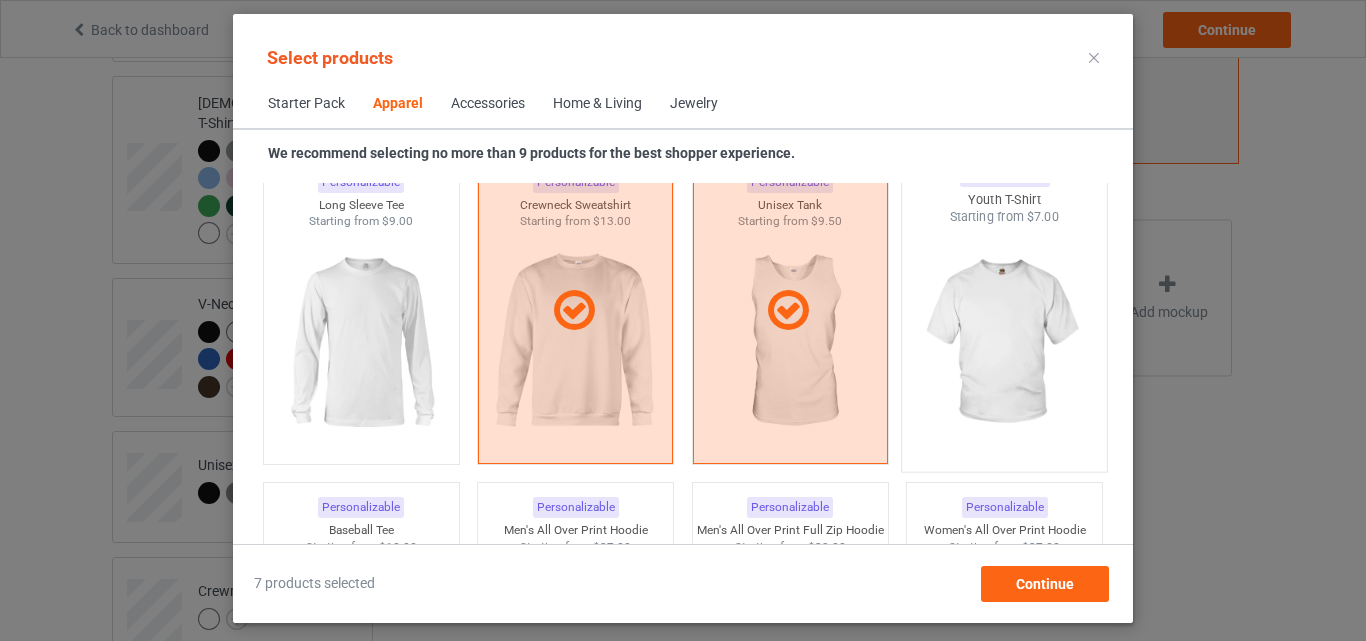 click at bounding box center [1005, 343] 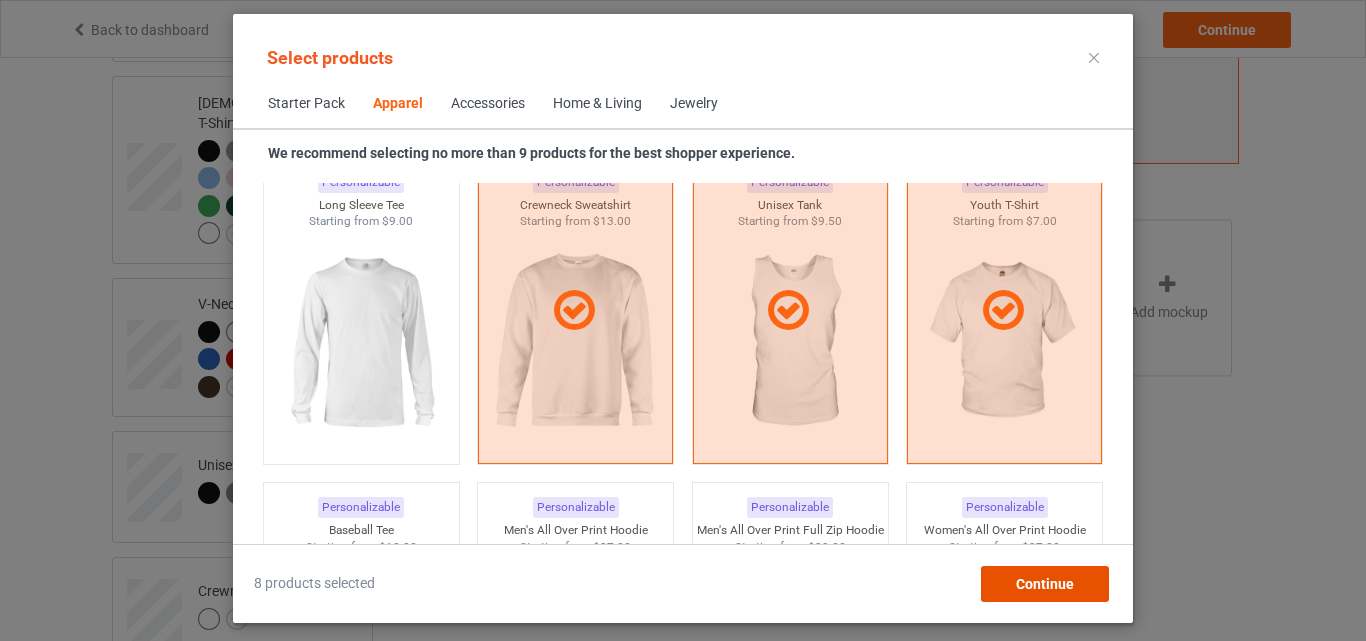 click on "Continue" at bounding box center [1045, 584] 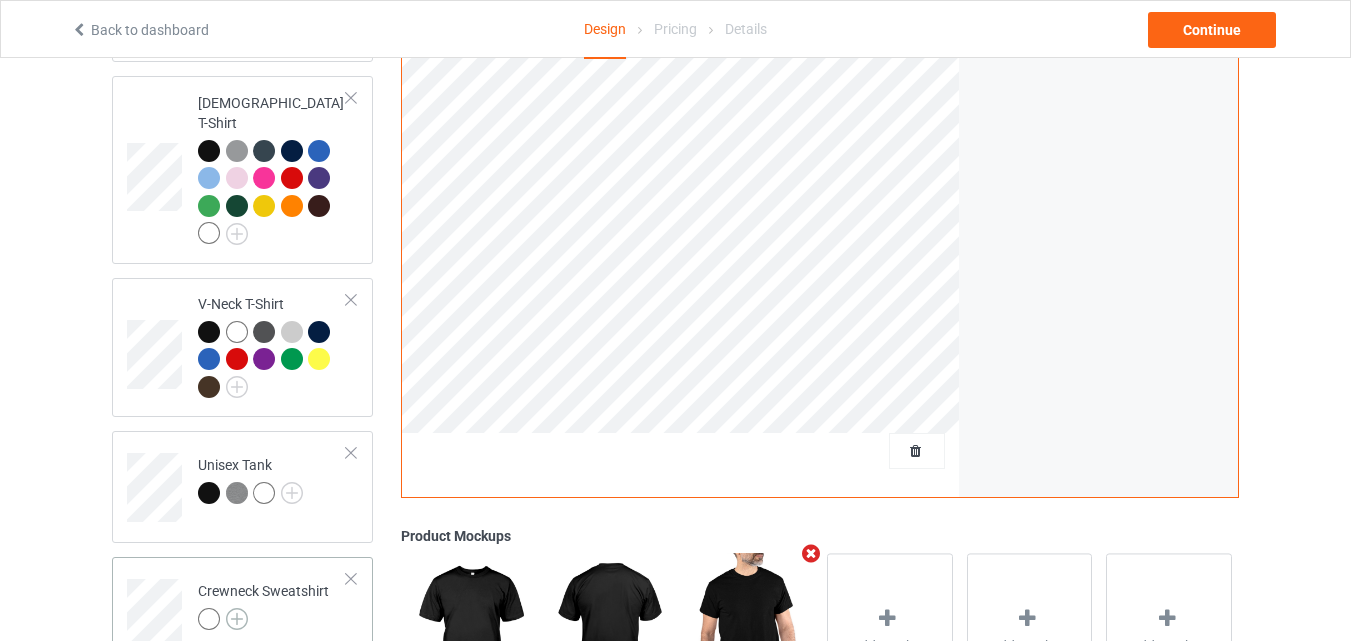 click at bounding box center [237, 619] 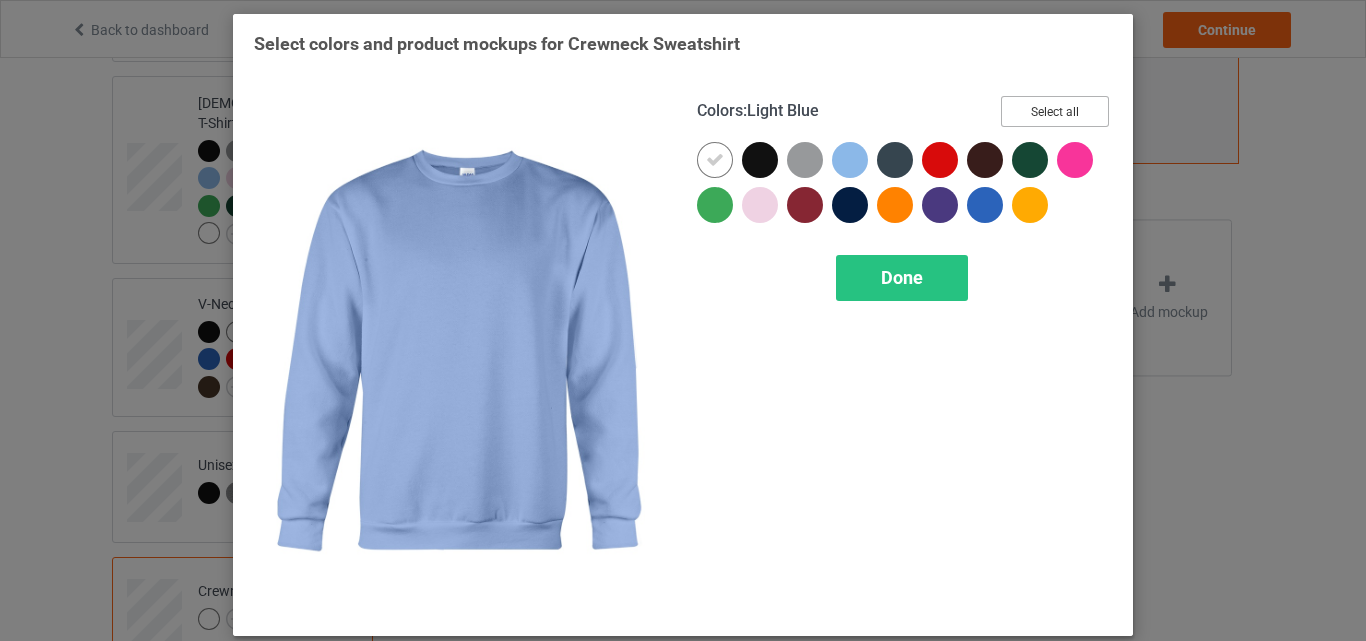 click on "Select all" at bounding box center (1055, 111) 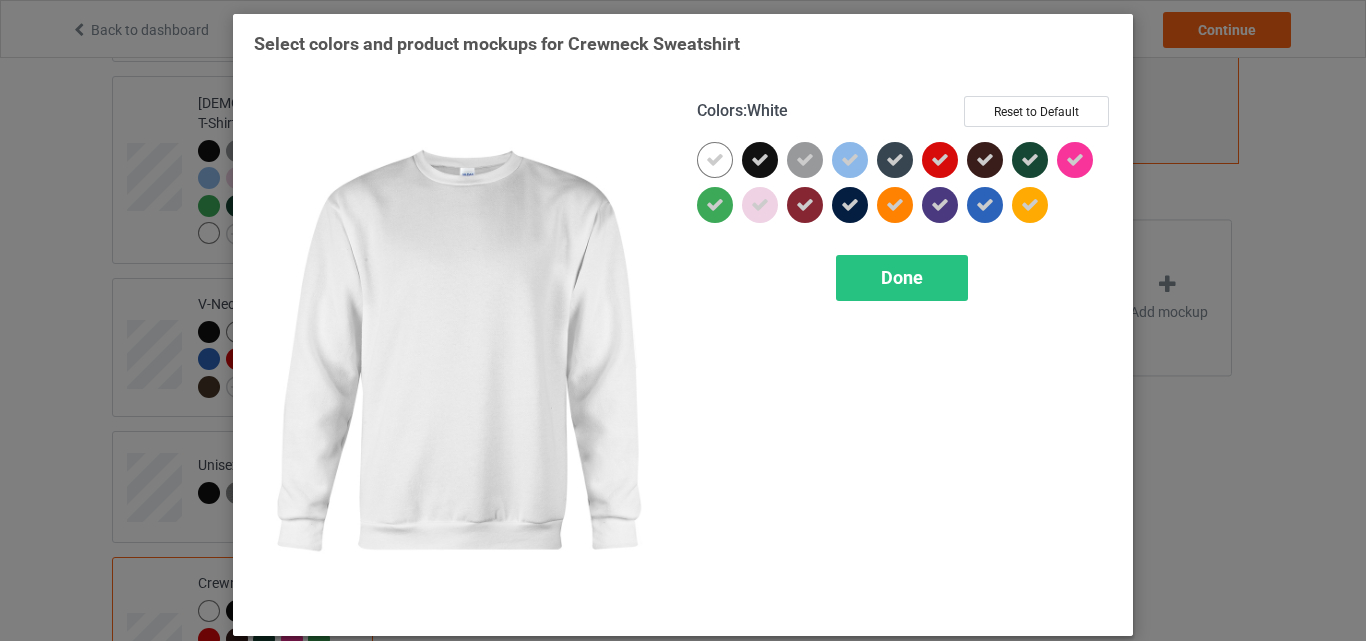 click at bounding box center [715, 160] 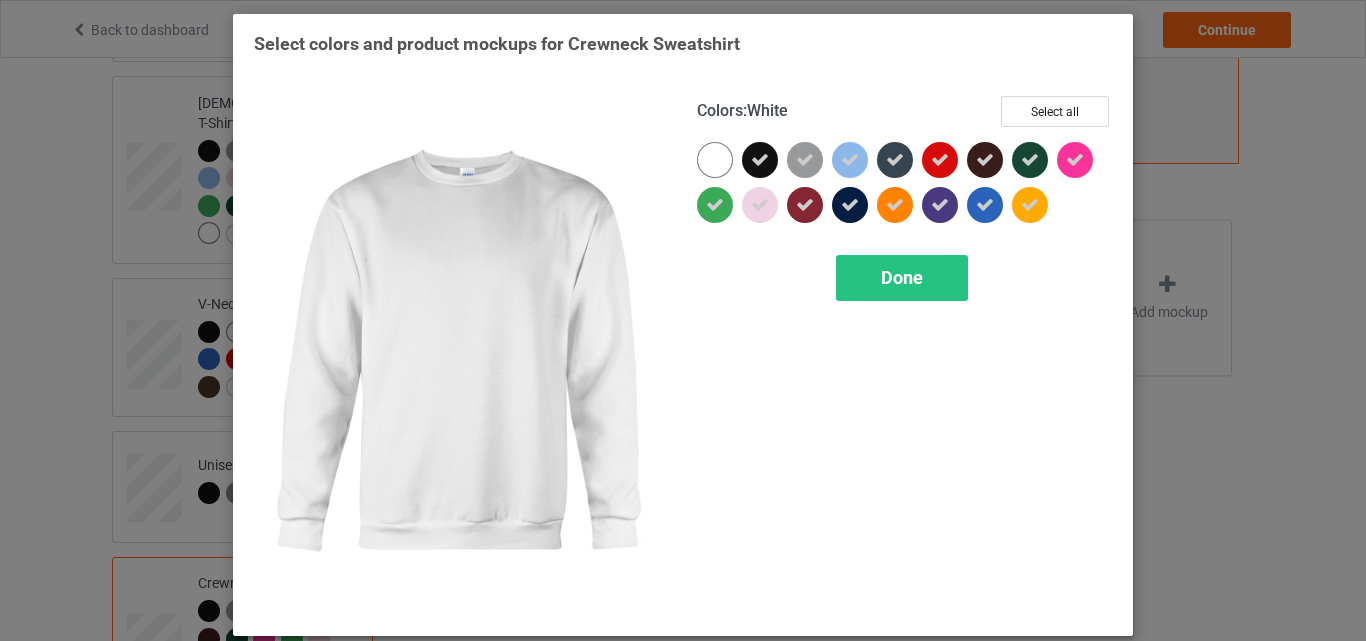click at bounding box center [715, 160] 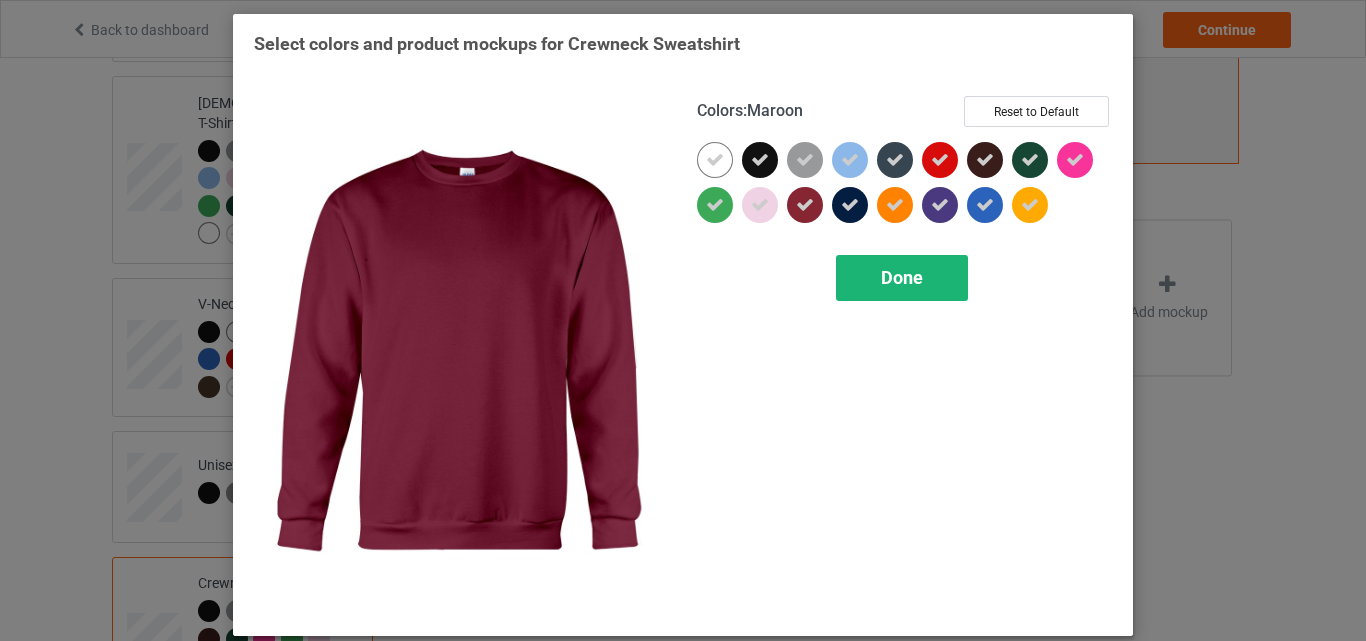 click on "Done" at bounding box center (902, 278) 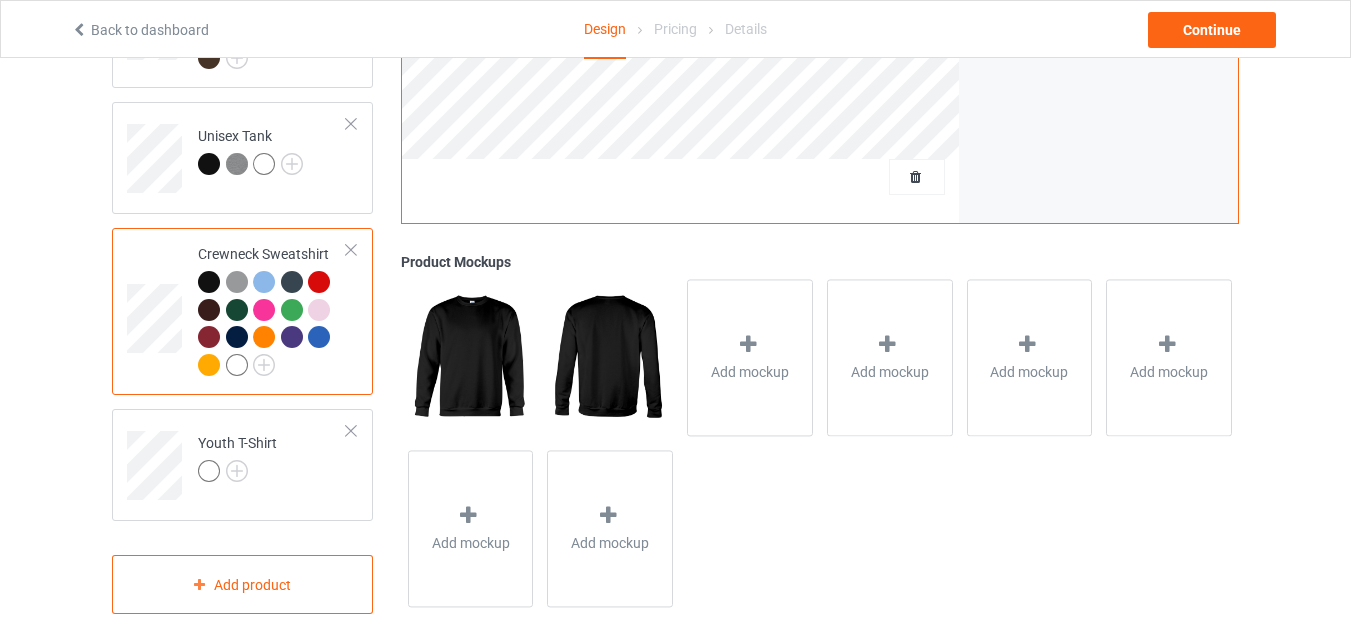 scroll, scrollTop: 1029, scrollLeft: 0, axis: vertical 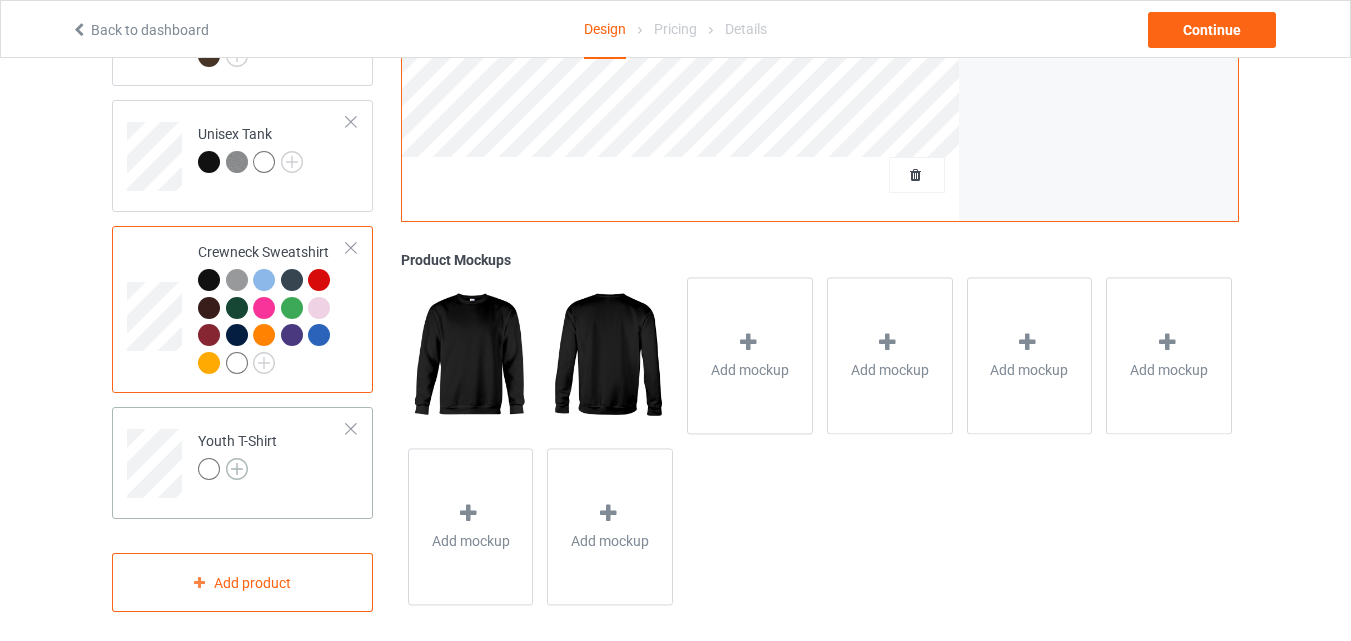 click at bounding box center [237, 469] 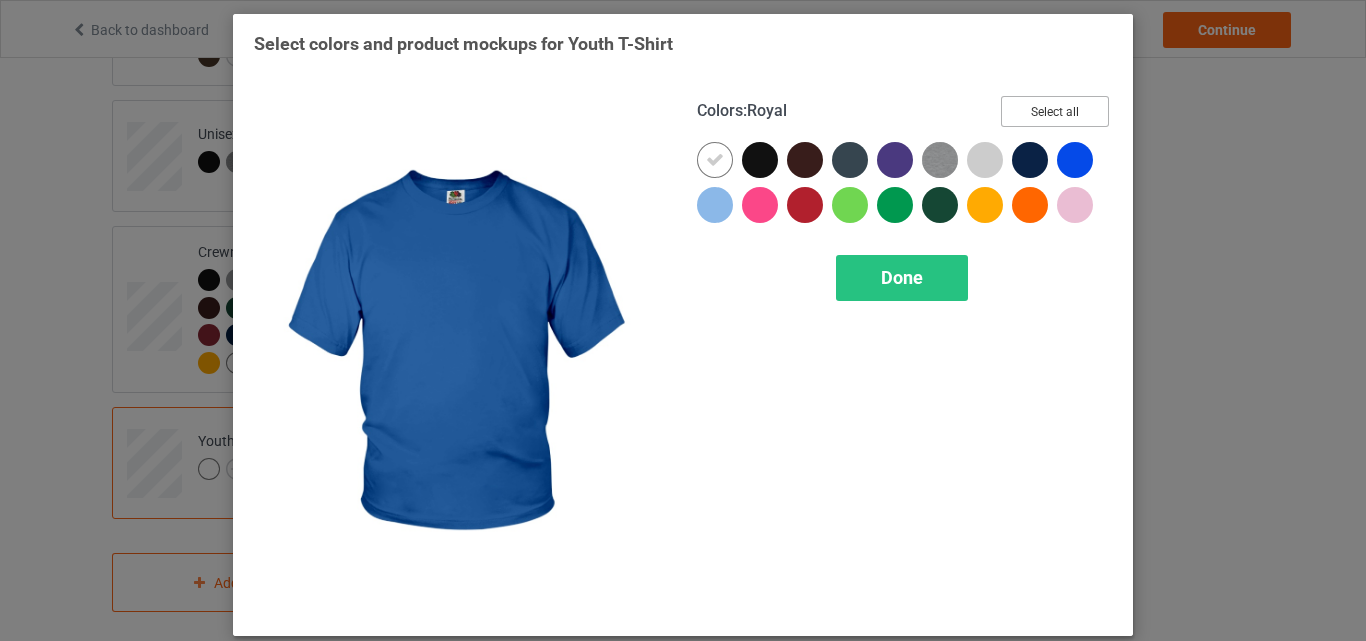 click on "Select all" at bounding box center (1055, 111) 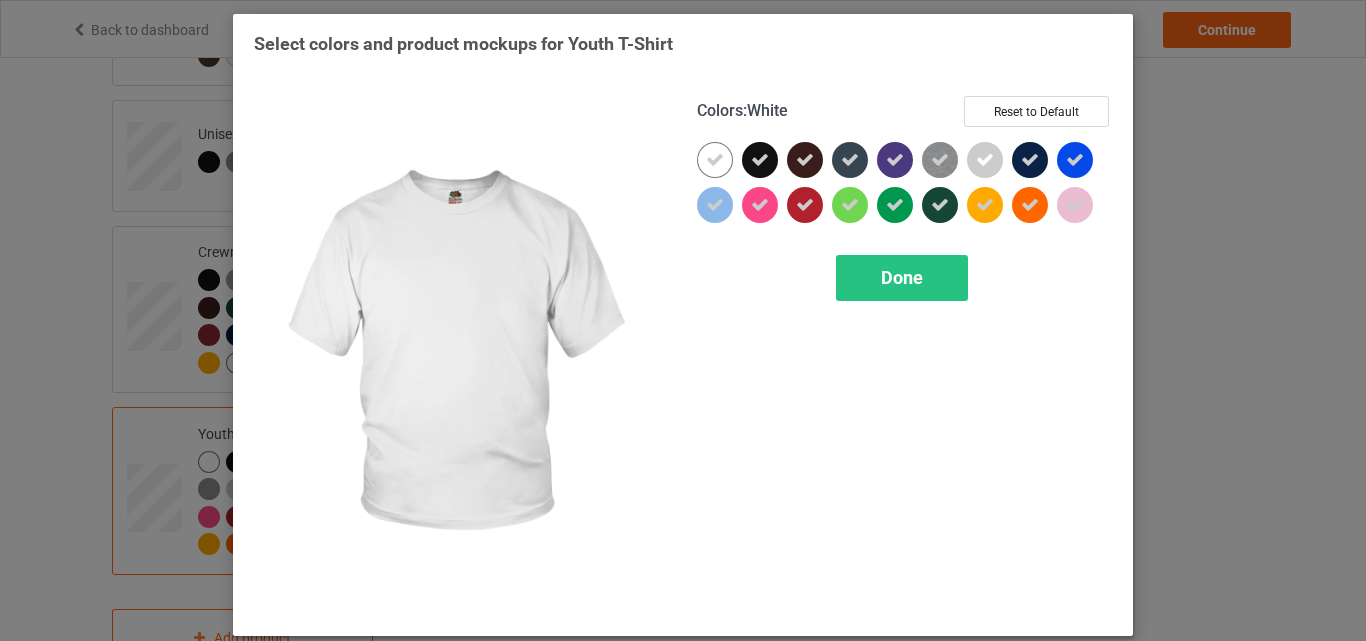 click at bounding box center (715, 160) 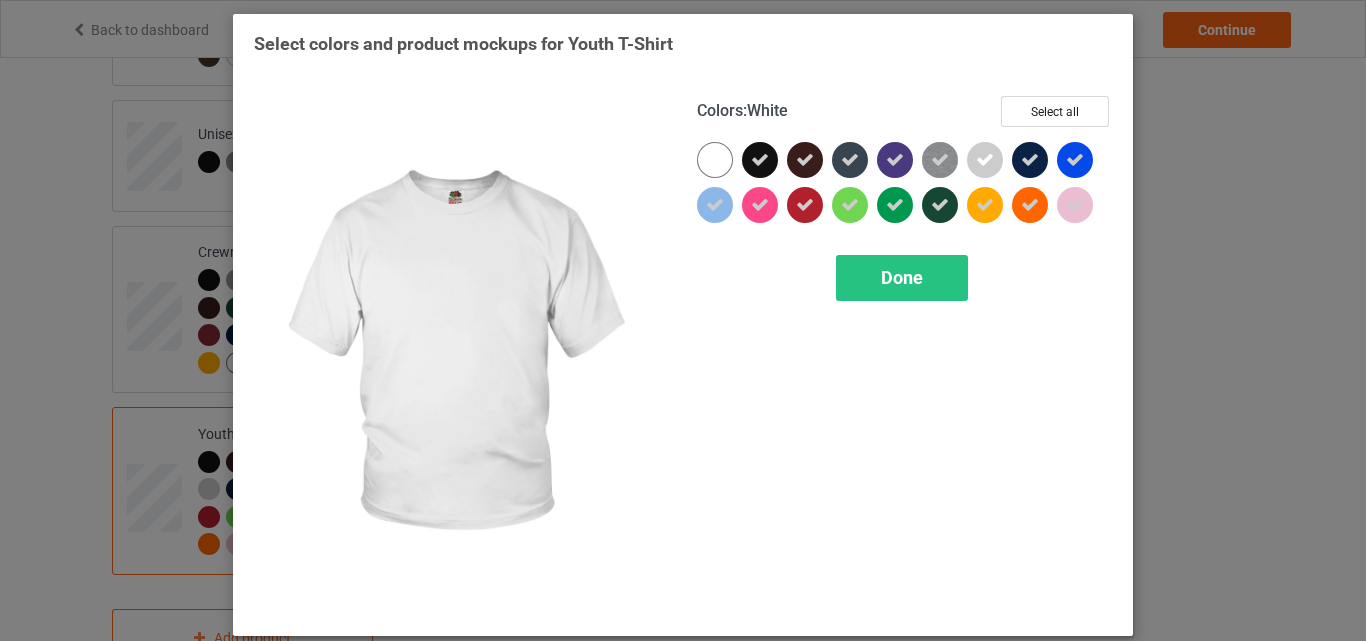click at bounding box center (715, 160) 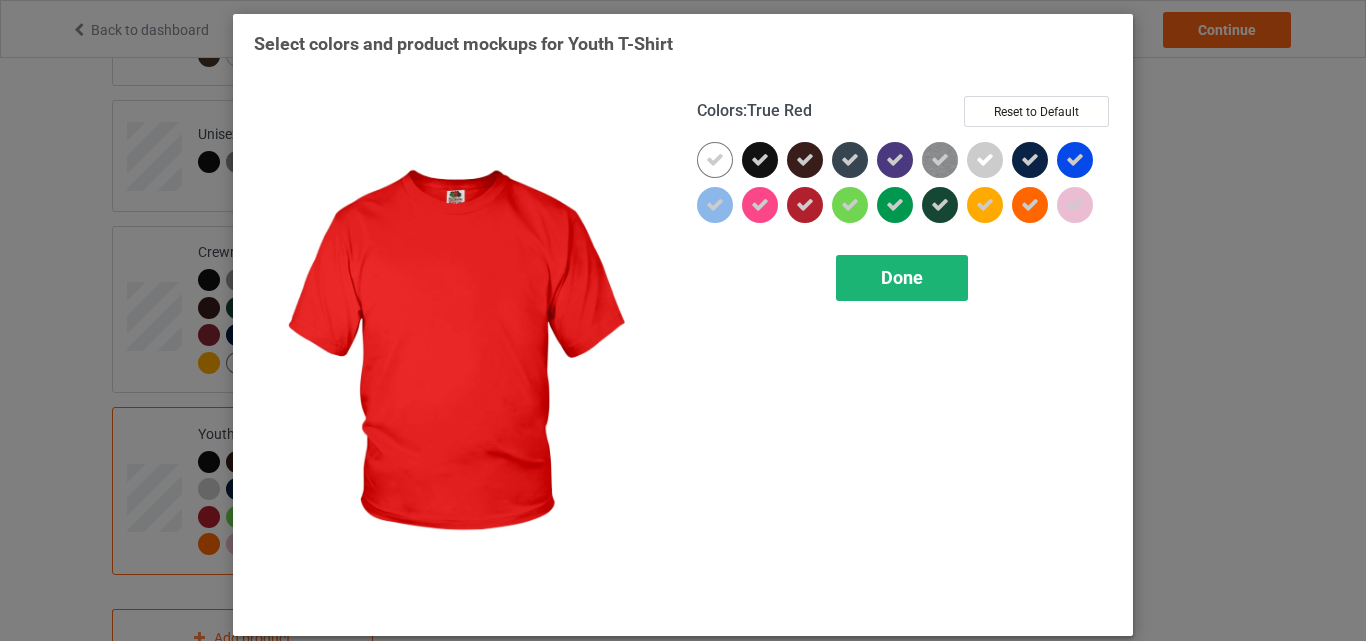 click on "Done" at bounding box center [902, 278] 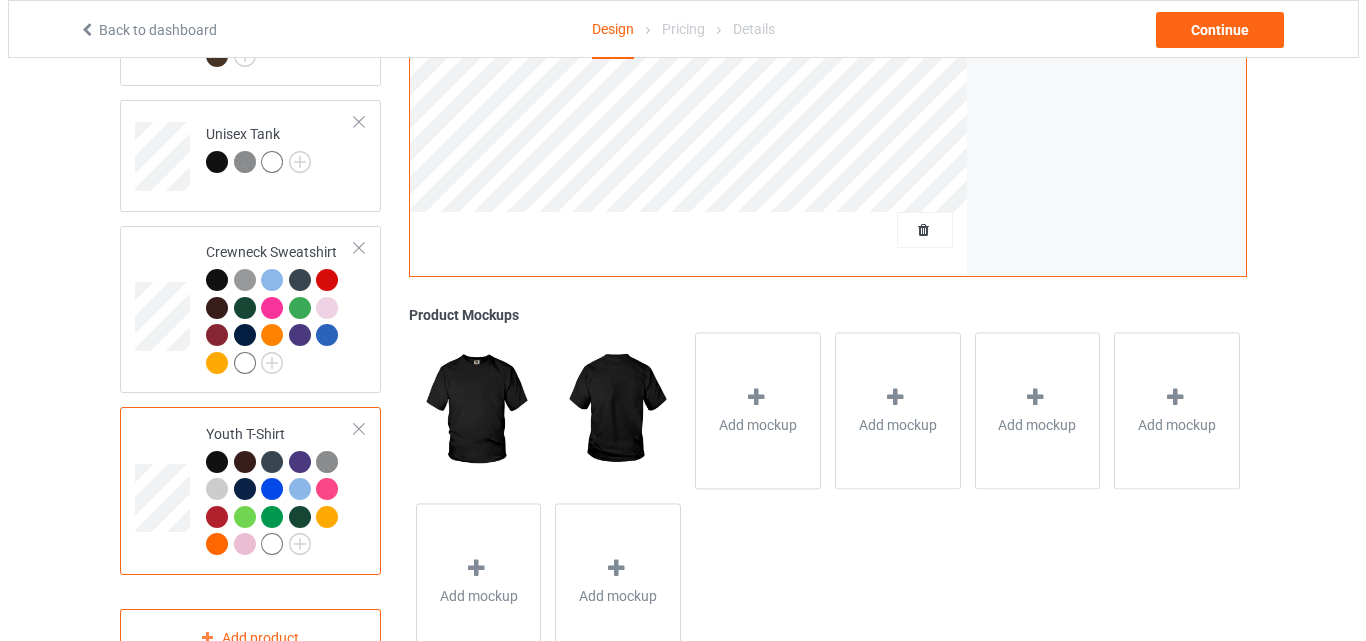 scroll, scrollTop: 1085, scrollLeft: 0, axis: vertical 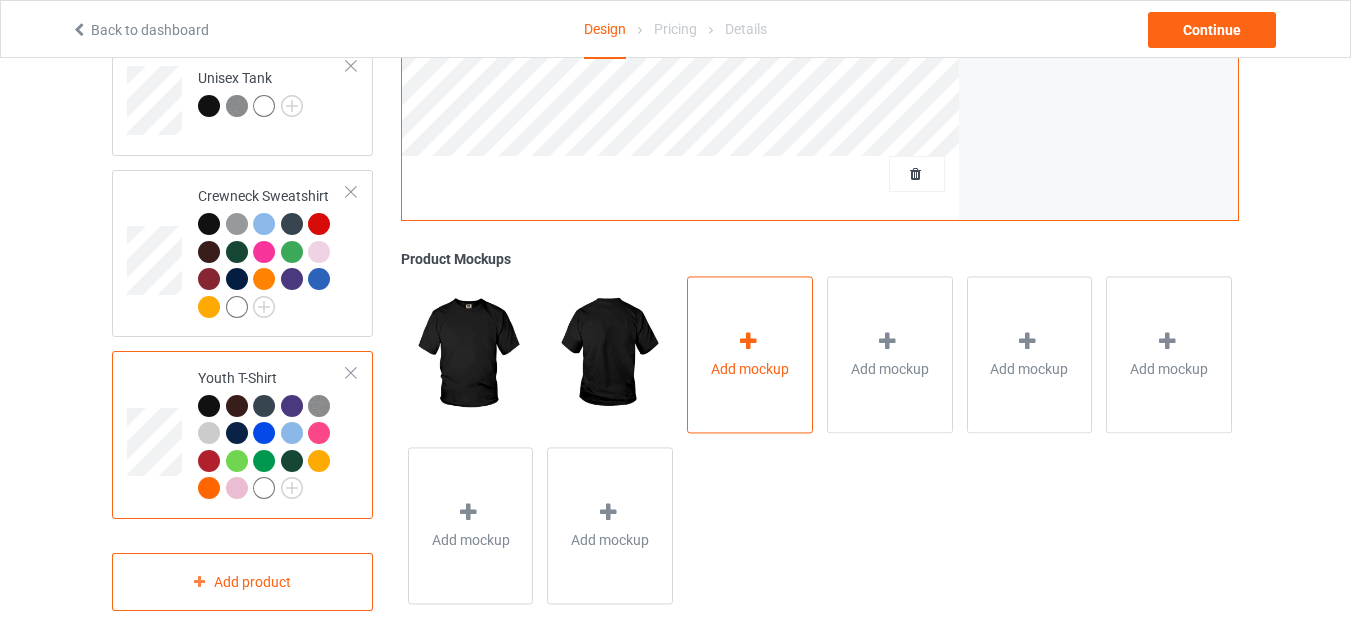 click on "Add mockup" at bounding box center (750, 369) 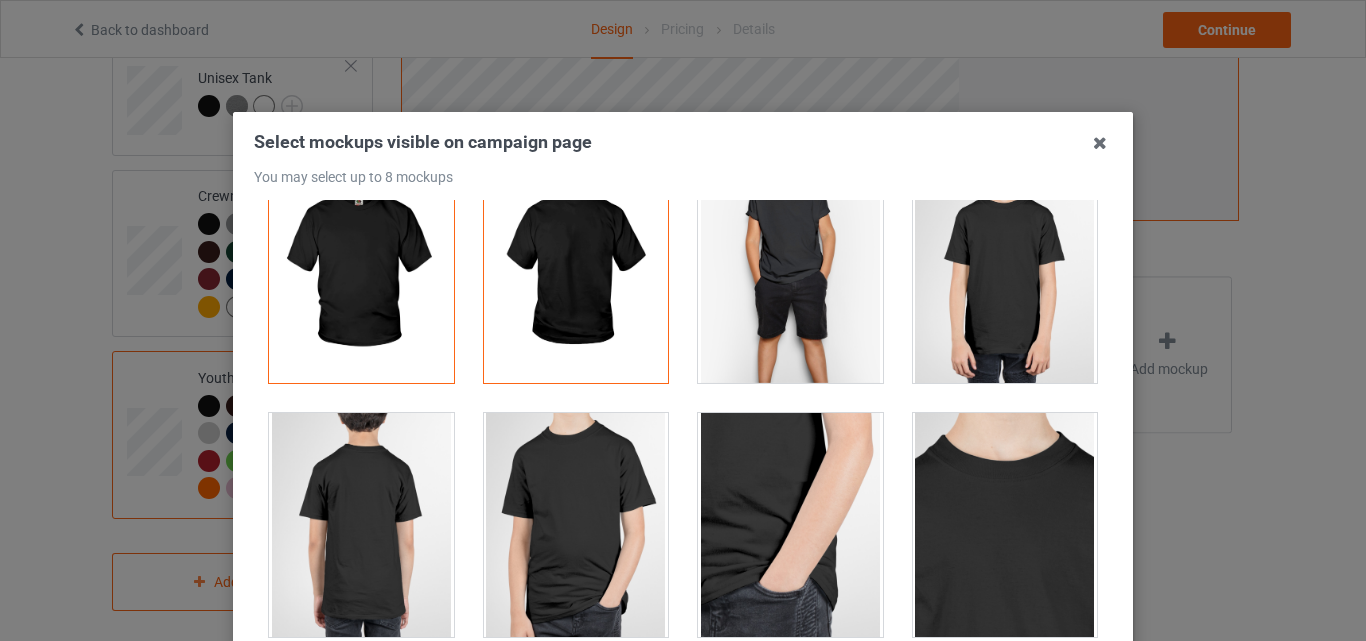 scroll, scrollTop: 0, scrollLeft: 0, axis: both 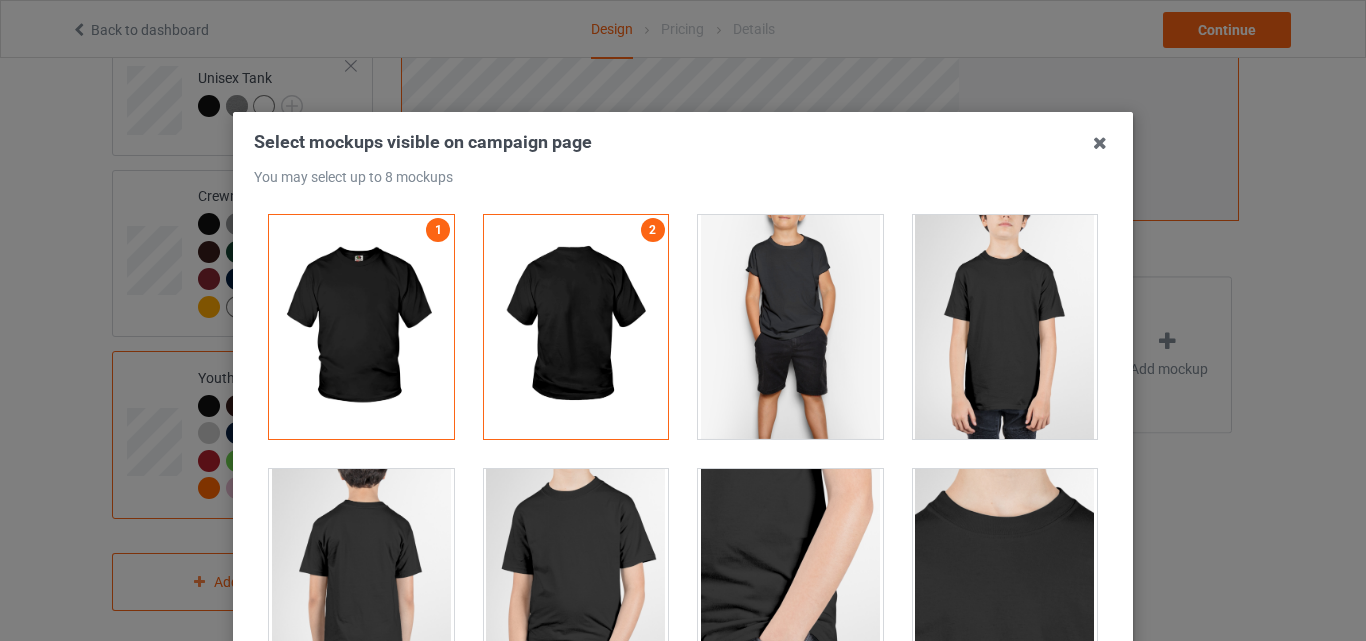 click at bounding box center (790, 327) 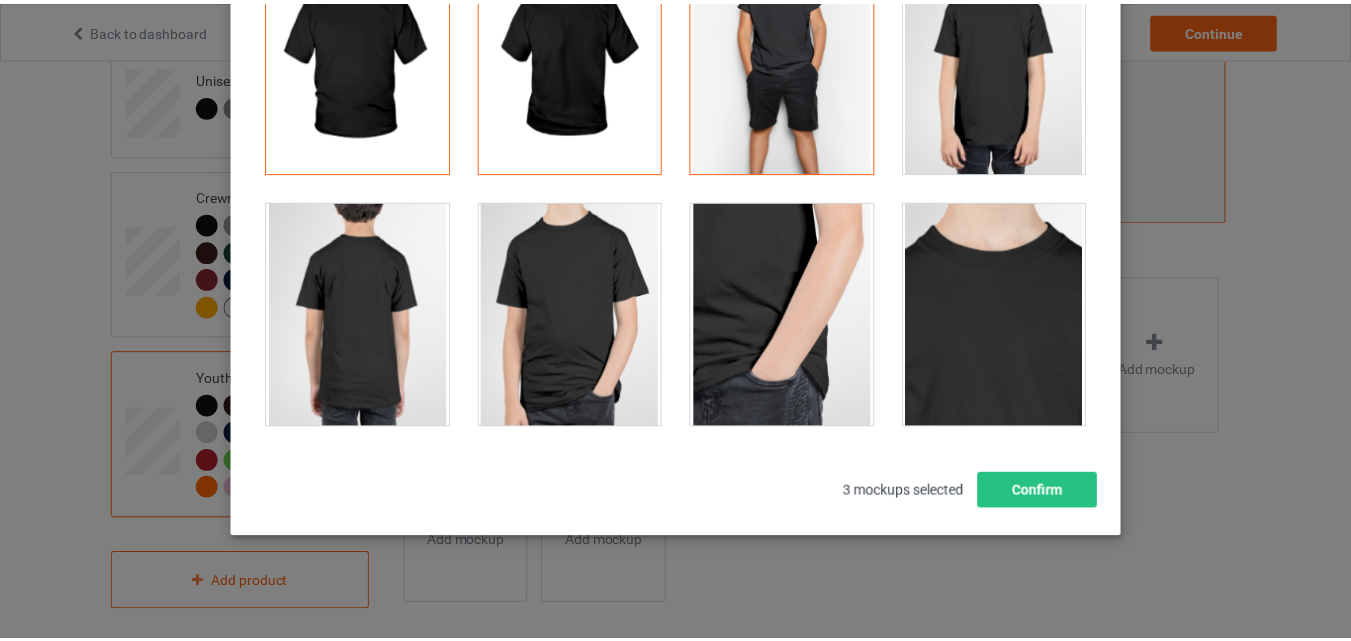scroll, scrollTop: 275, scrollLeft: 0, axis: vertical 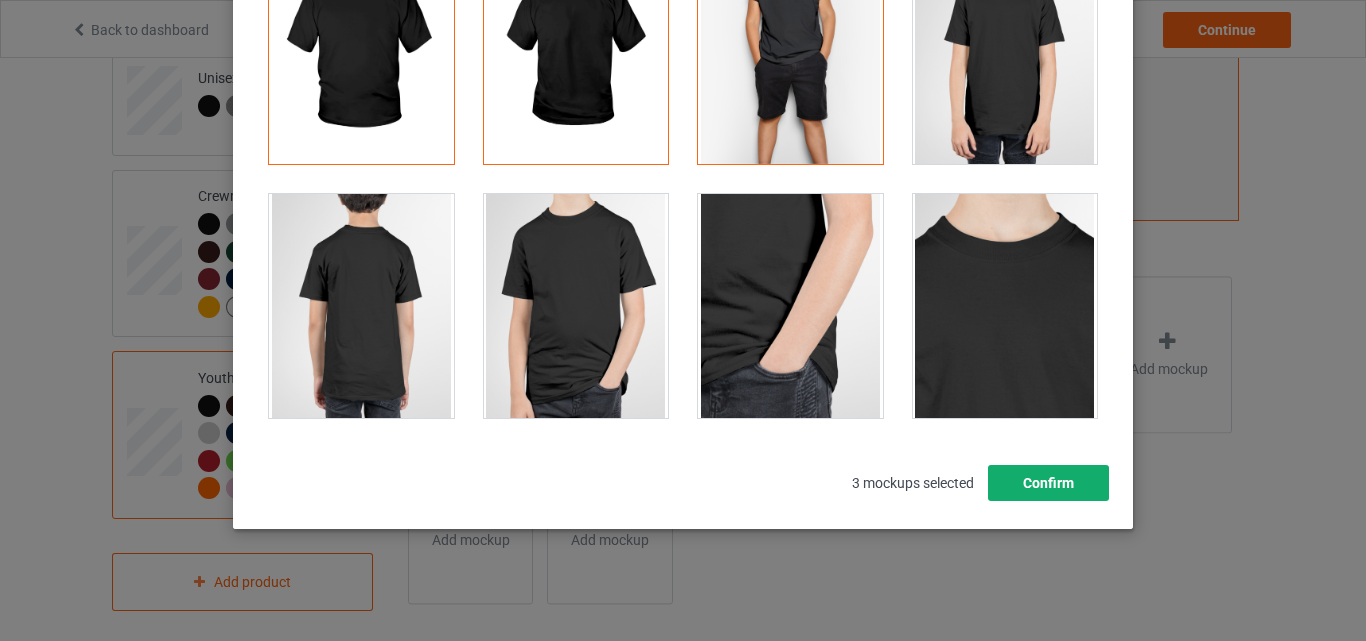 click on "Confirm" at bounding box center [1048, 483] 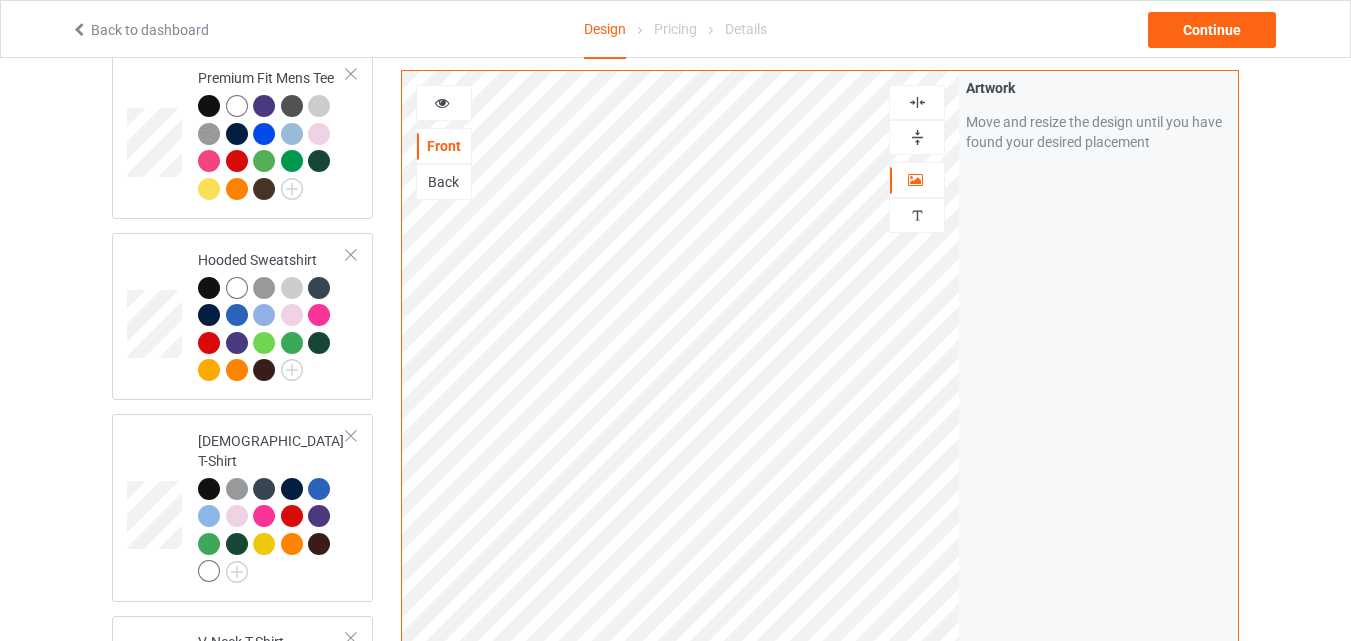 scroll, scrollTop: 217, scrollLeft: 0, axis: vertical 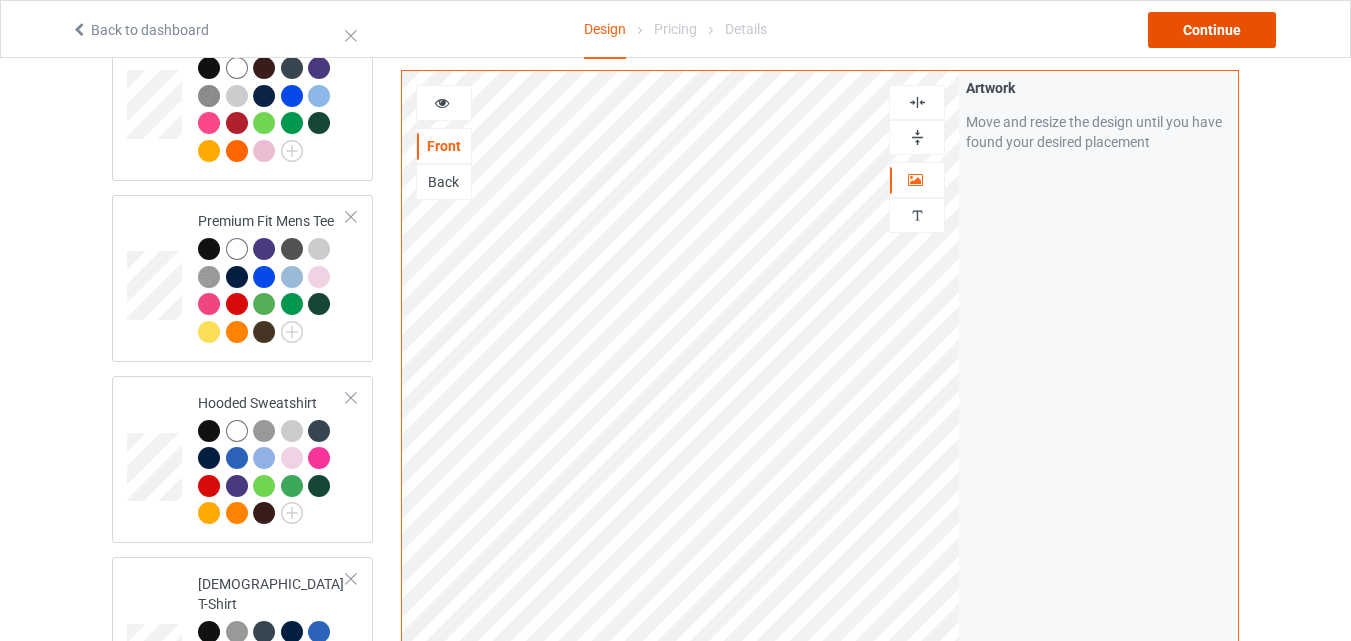 click on "Continue" at bounding box center [1212, 30] 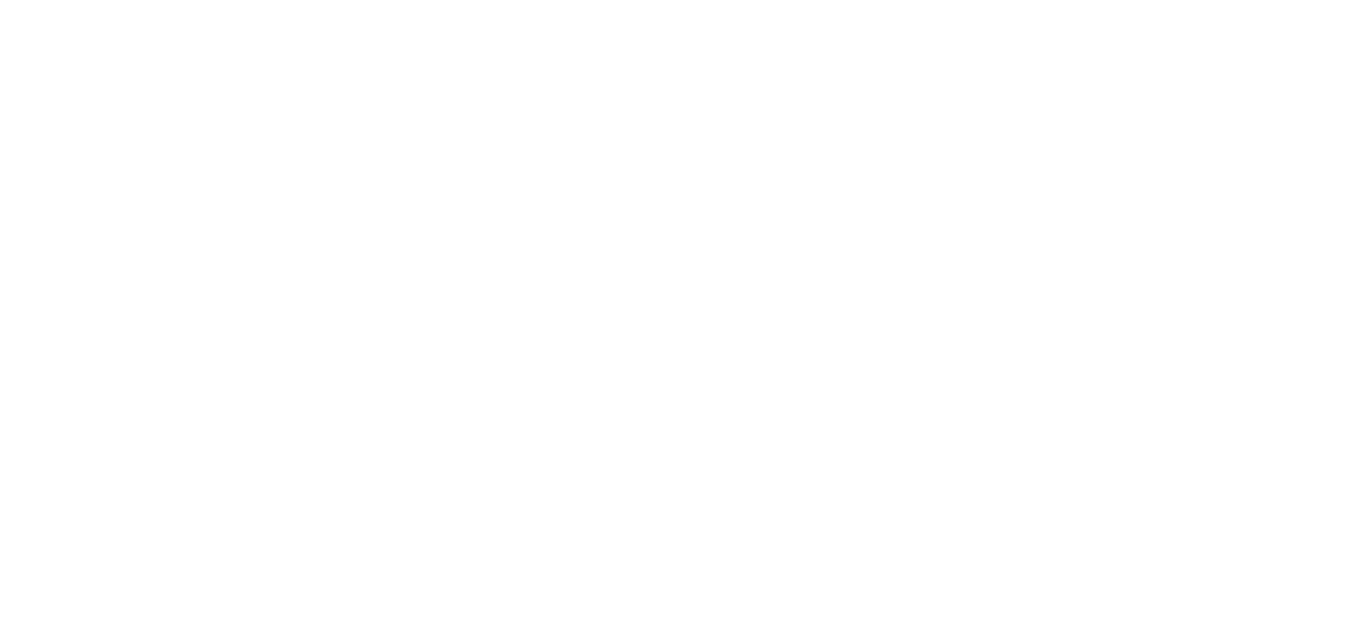 scroll, scrollTop: 0, scrollLeft: 0, axis: both 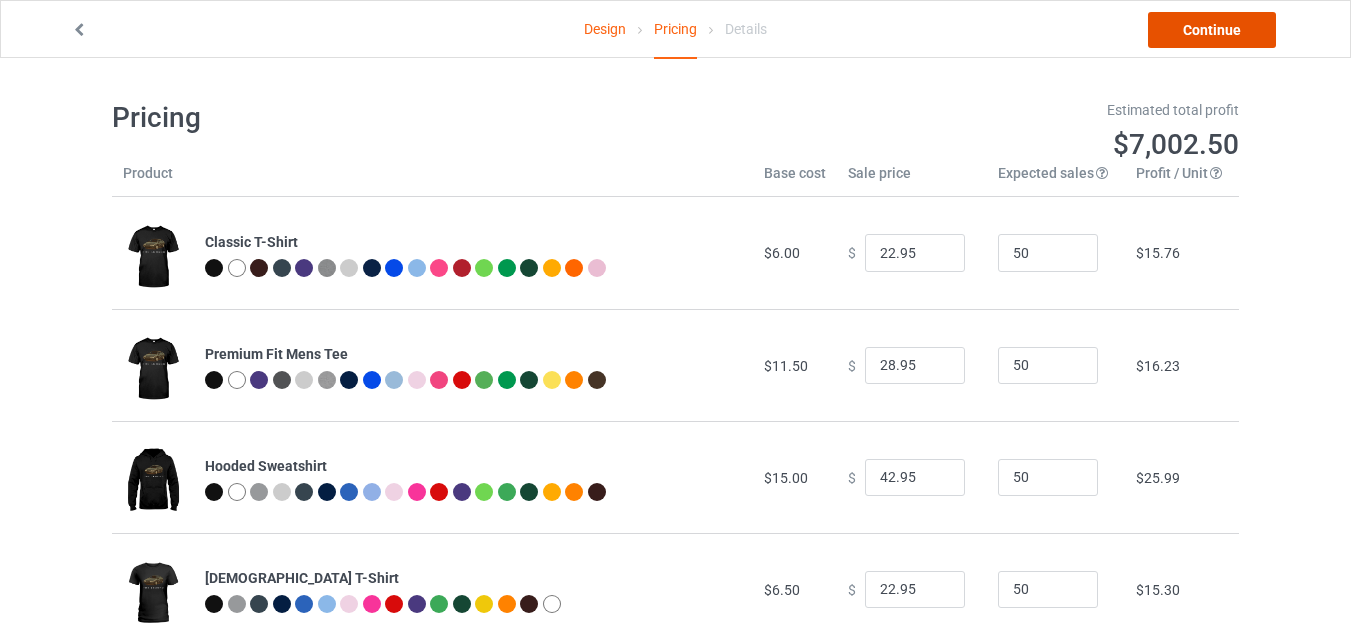 click on "Continue" at bounding box center (1212, 30) 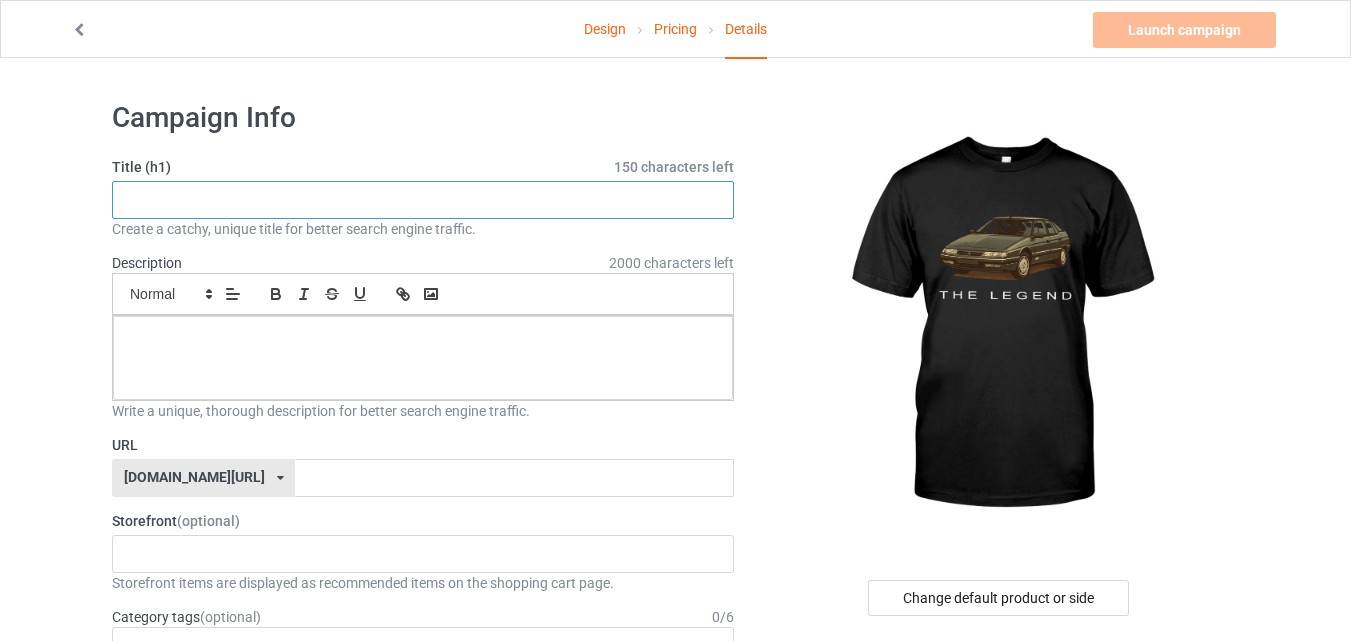 click at bounding box center [423, 200] 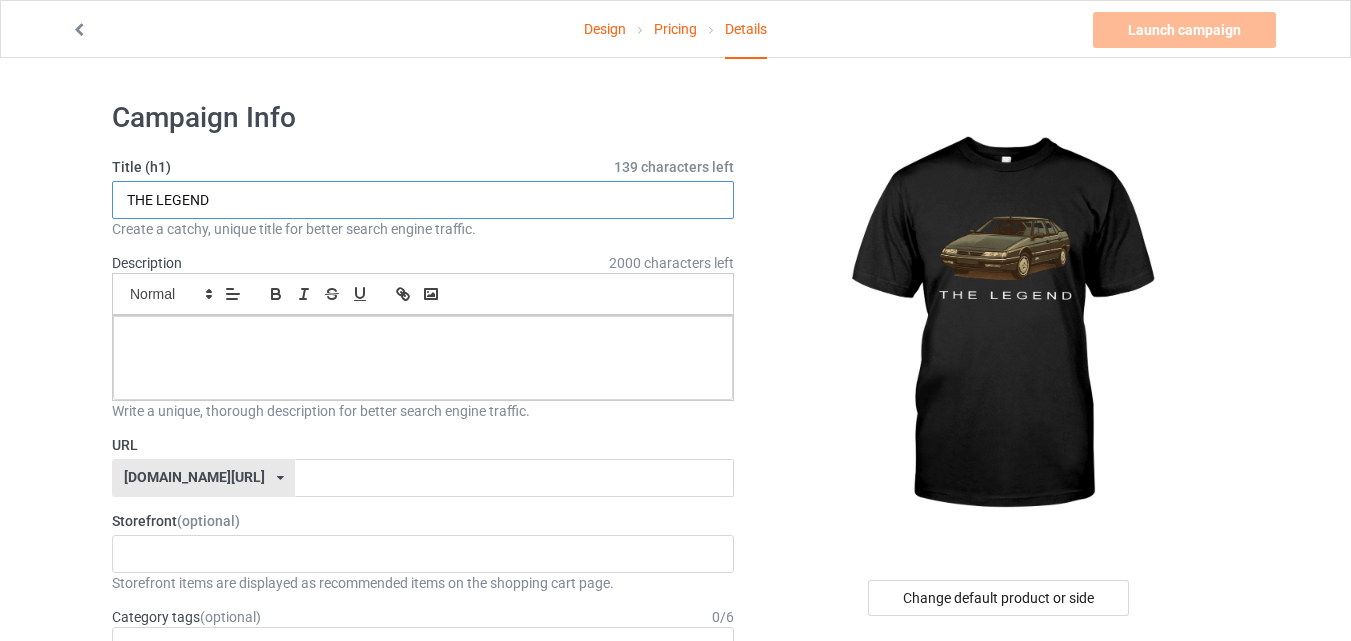 type on "THE LEGEND" 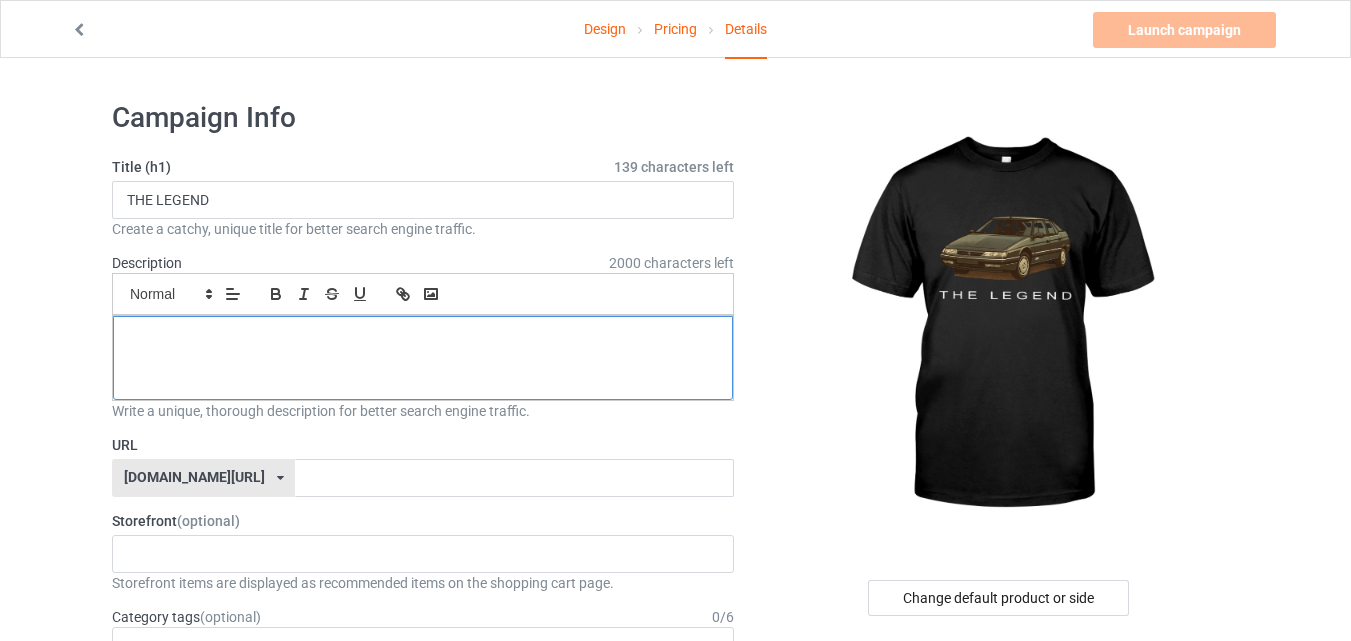 click at bounding box center [423, 338] 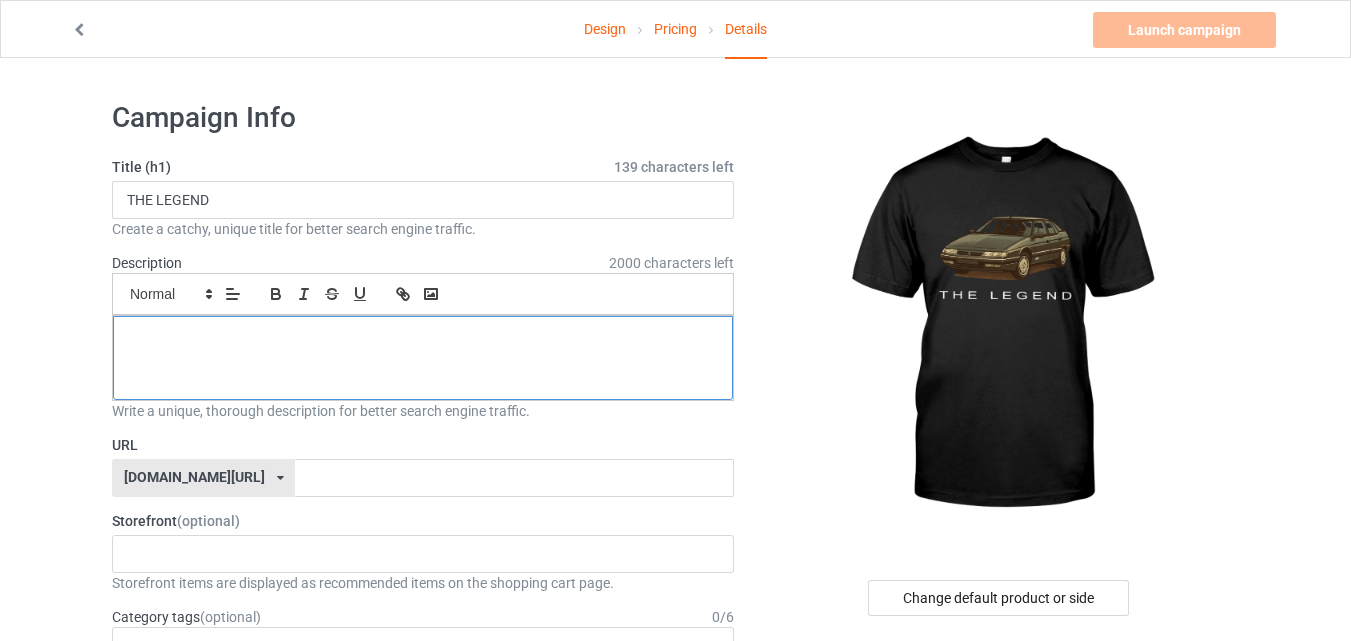 type 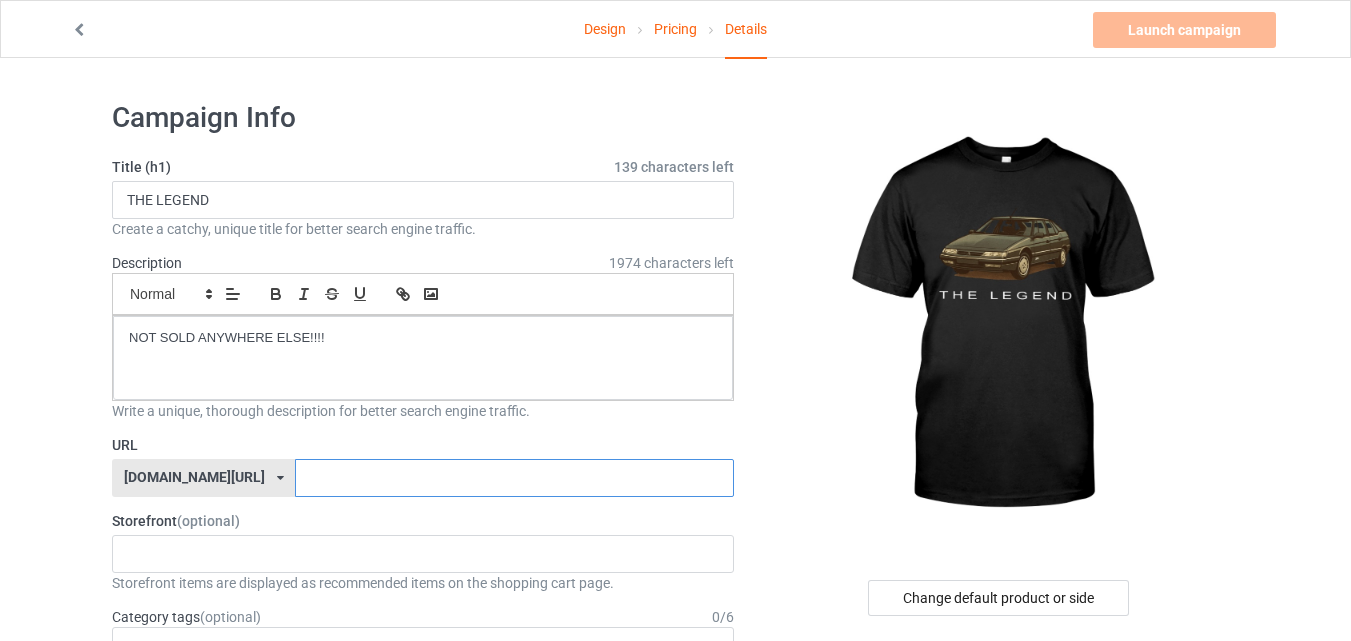 click at bounding box center [514, 478] 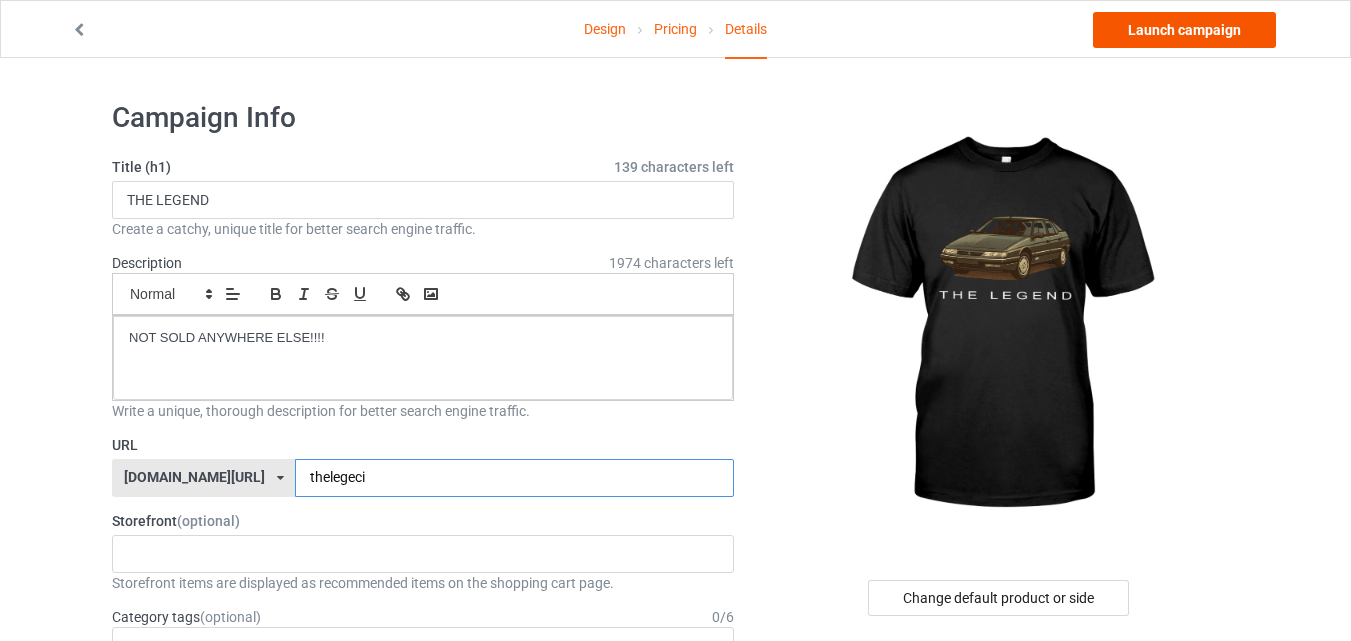 type on "thelegeci" 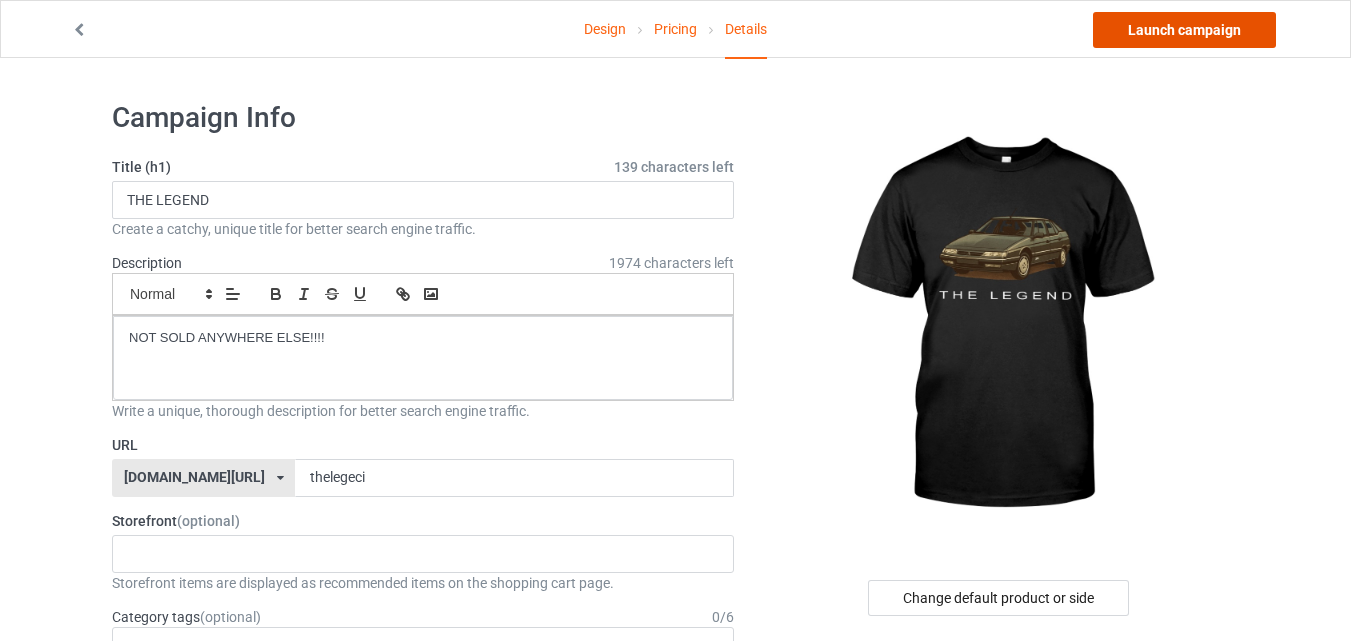 click on "Launch campaign" at bounding box center [1184, 30] 